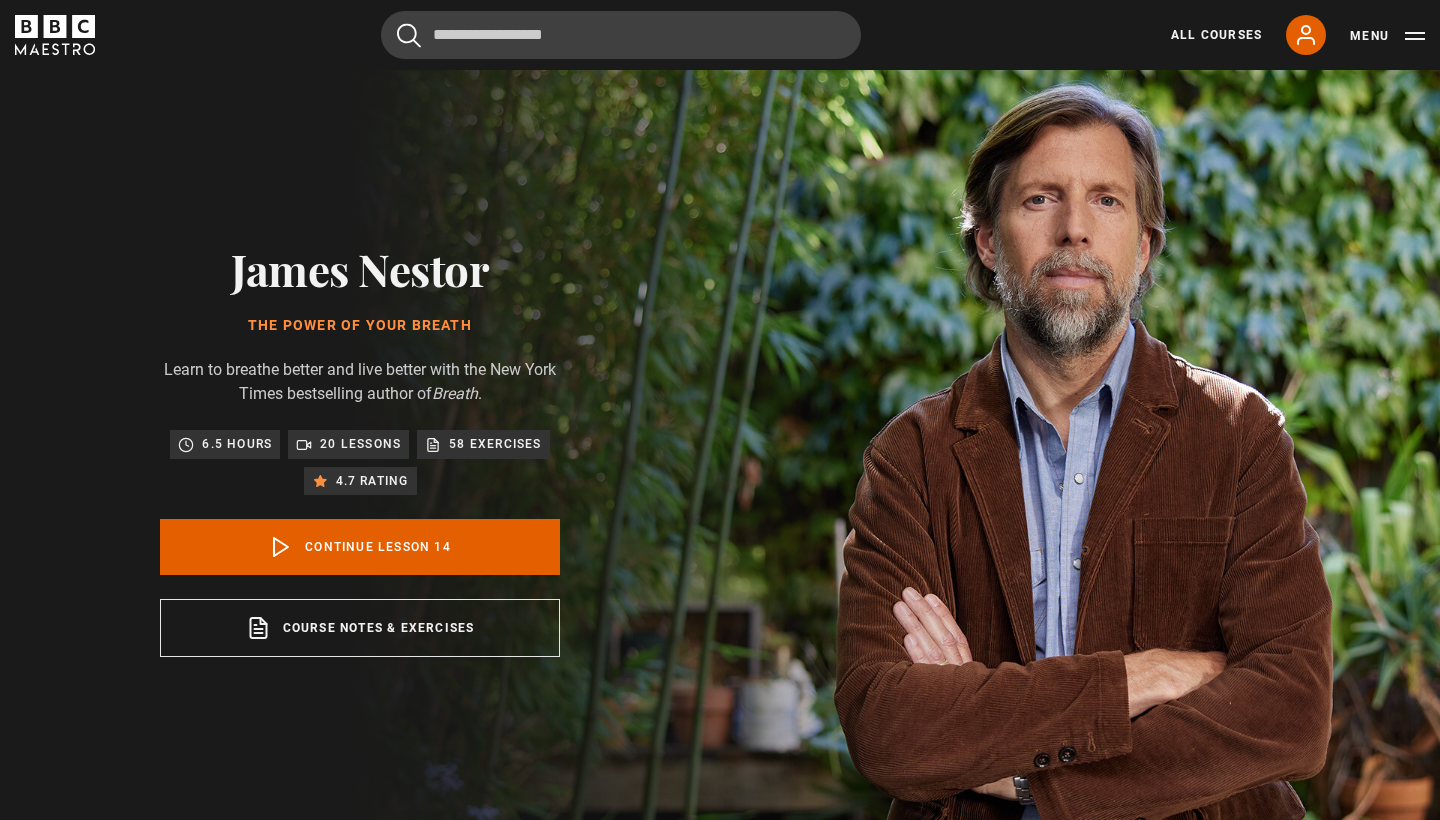 scroll, scrollTop: 830, scrollLeft: 0, axis: vertical 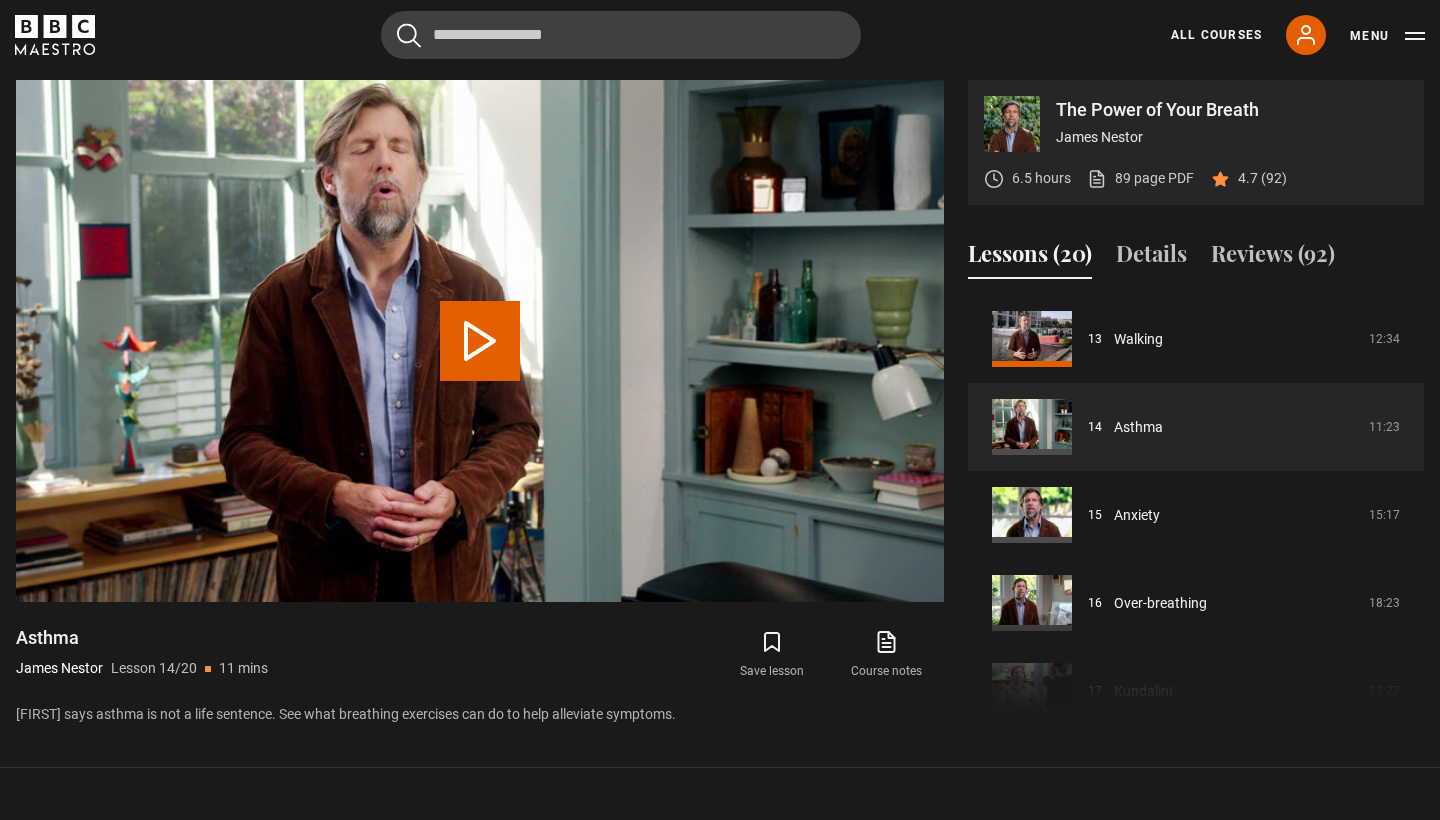 click on "Play Lesson Asthma" at bounding box center (480, 341) 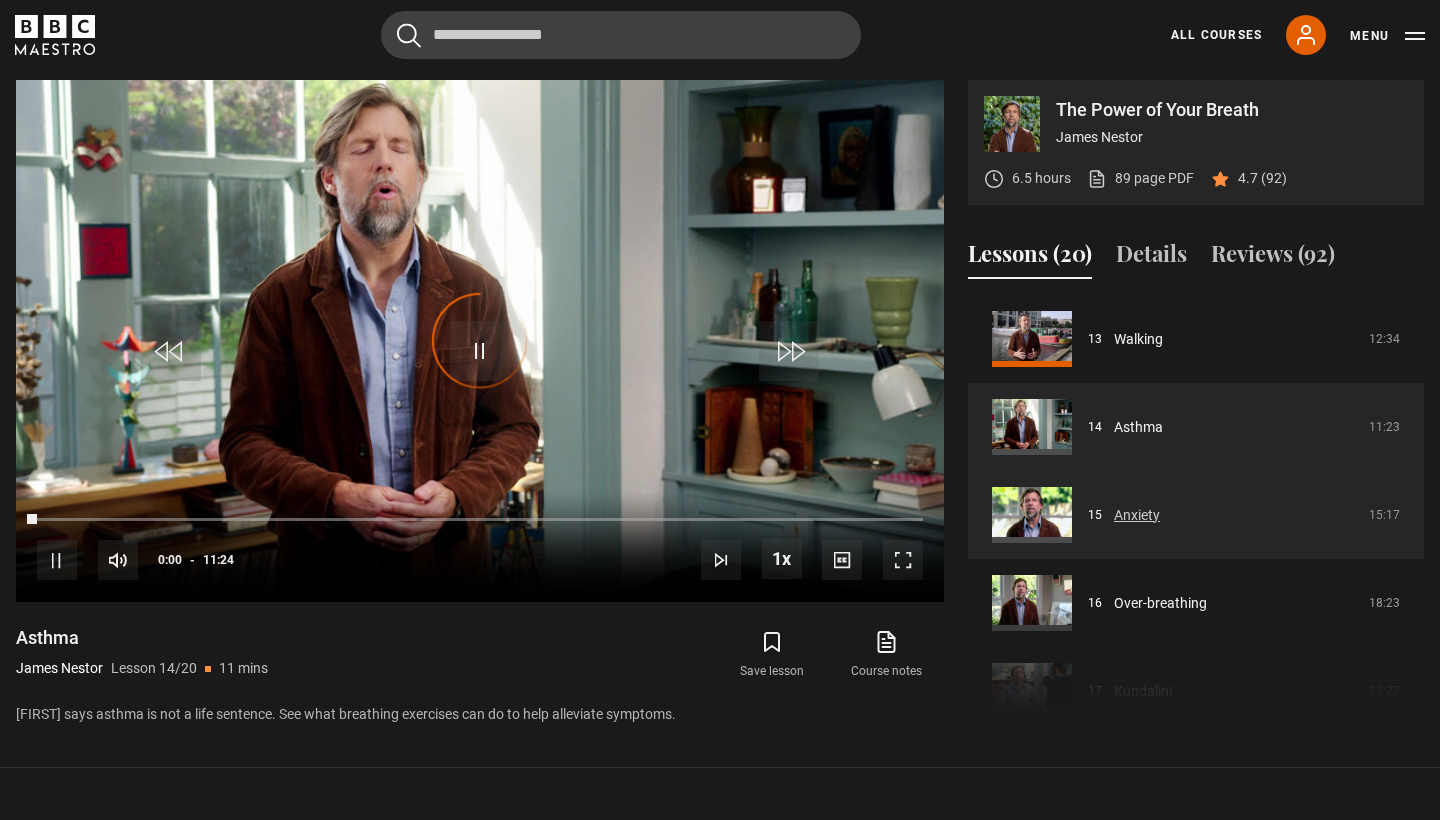 click on "Anxiety" at bounding box center [1137, 515] 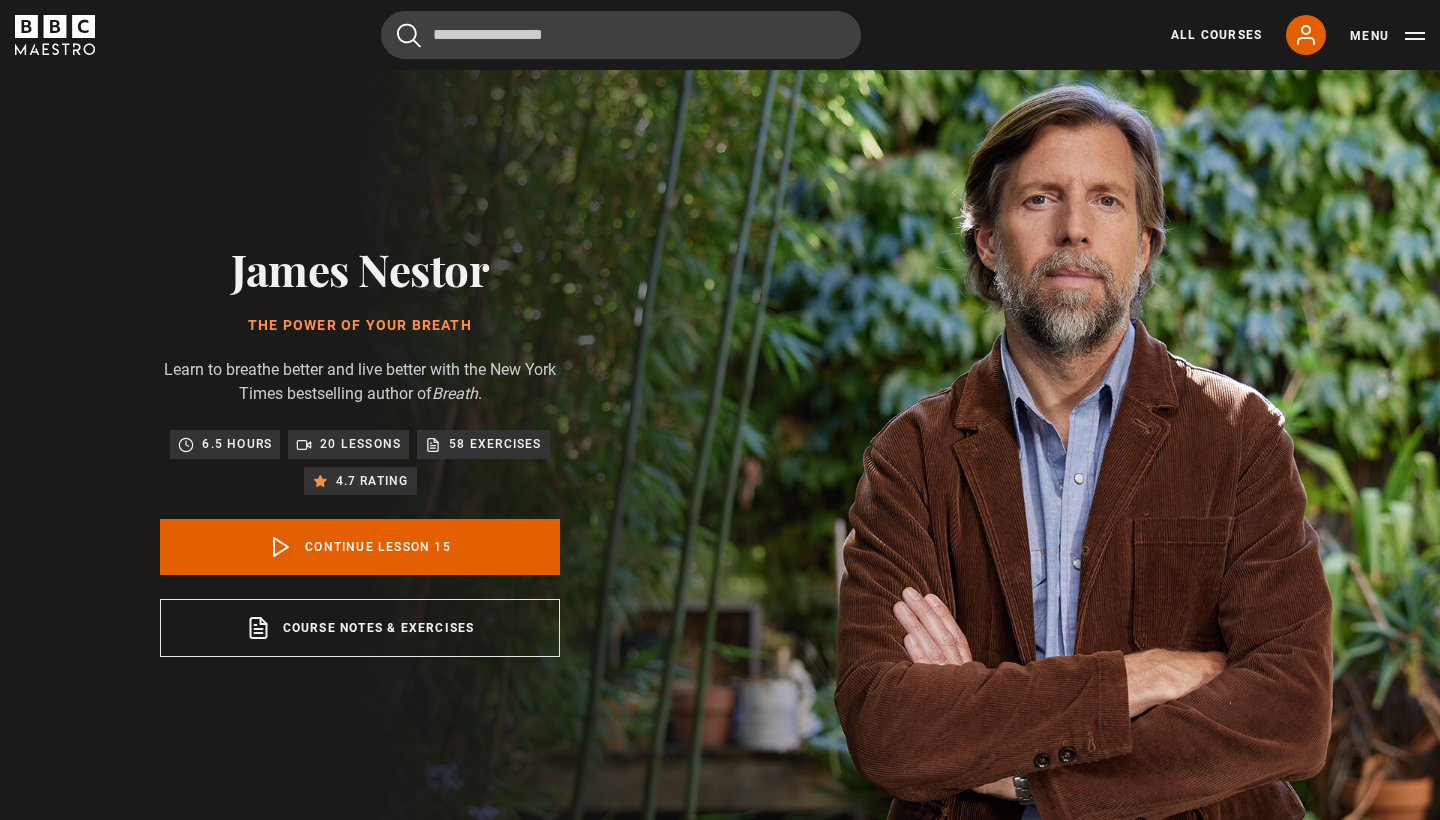 scroll, scrollTop: 830, scrollLeft: 0, axis: vertical 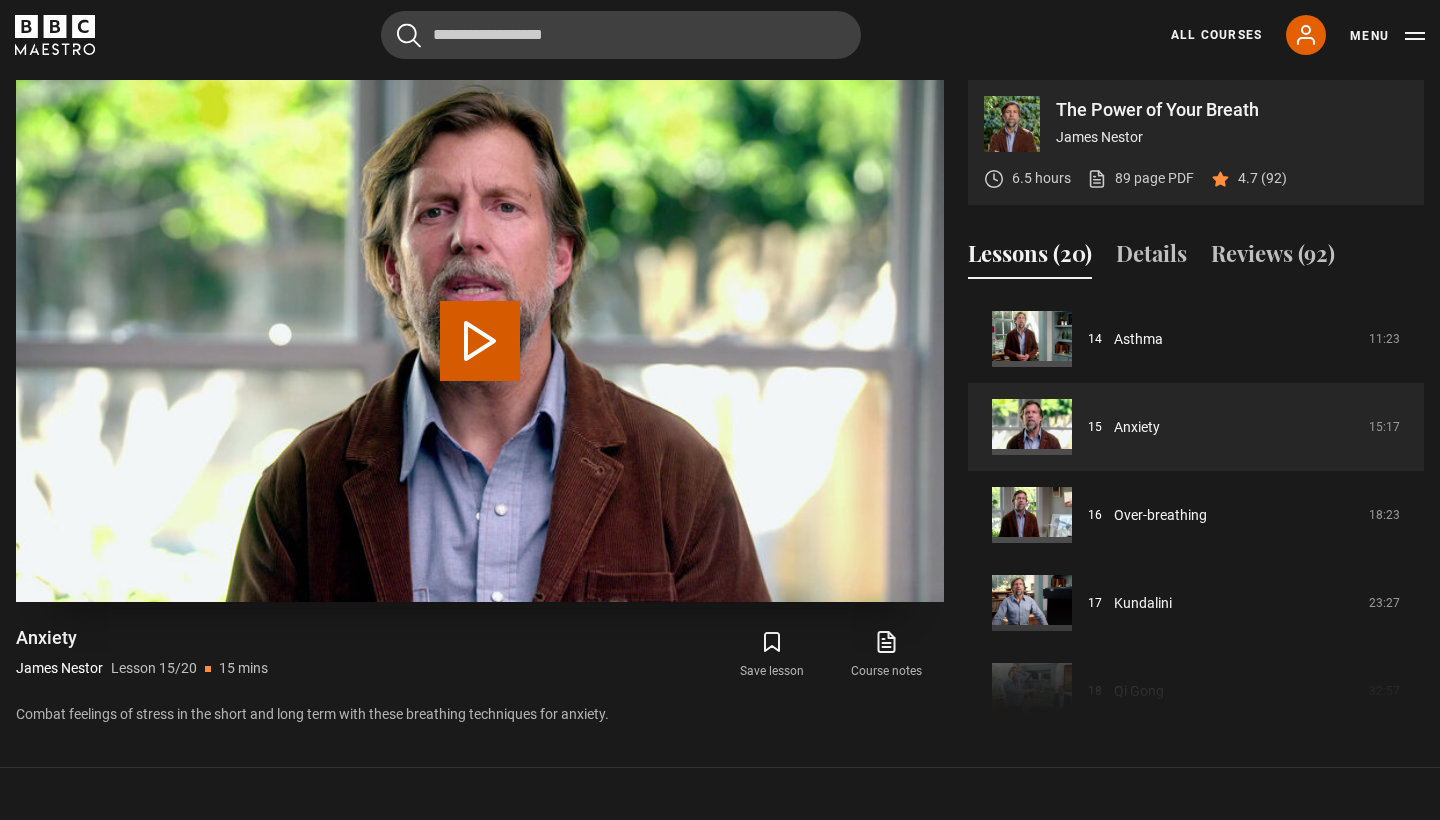 click on "Play Lesson Anxiety" at bounding box center [480, 341] 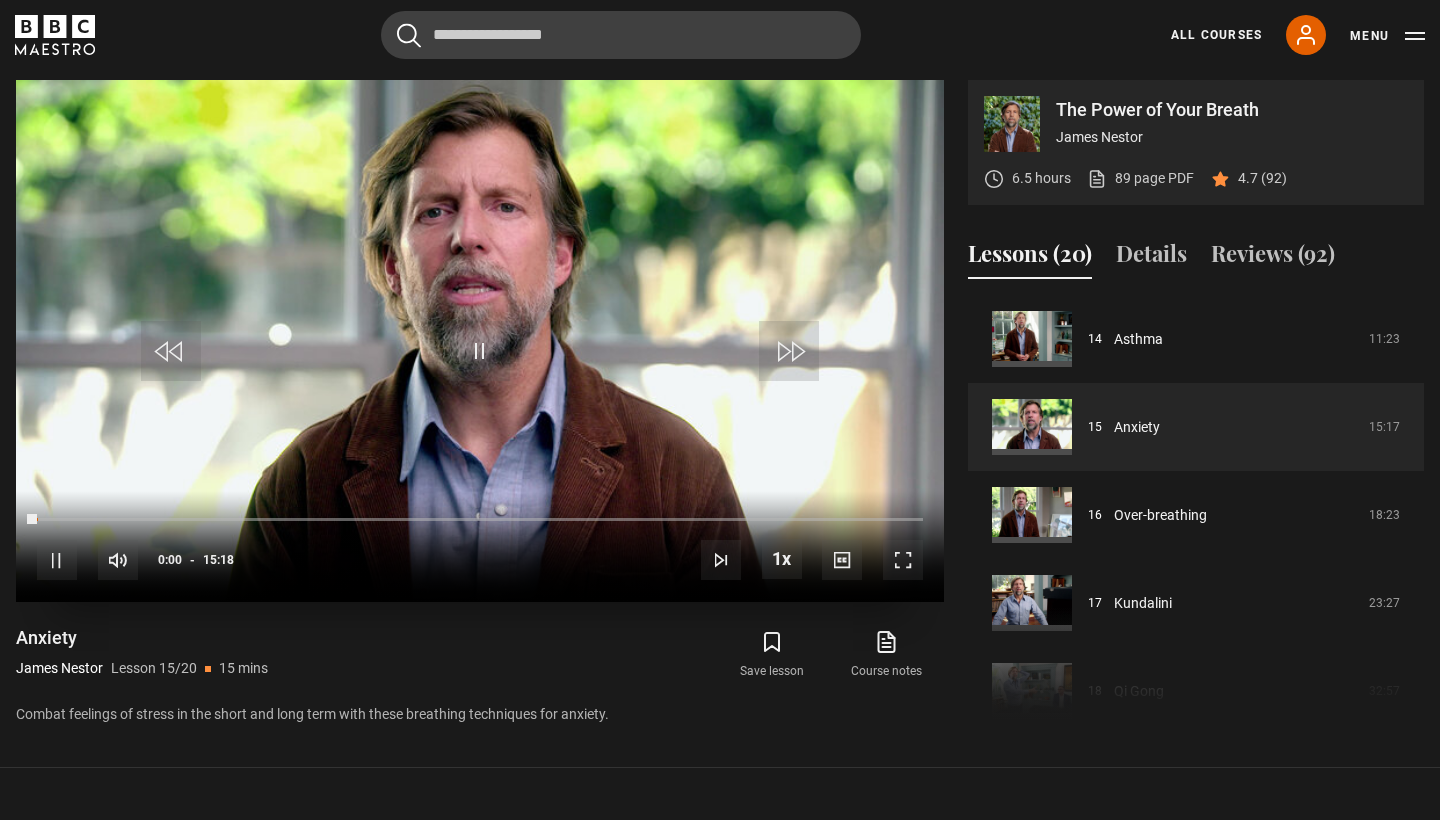 click at bounding box center [903, 560] 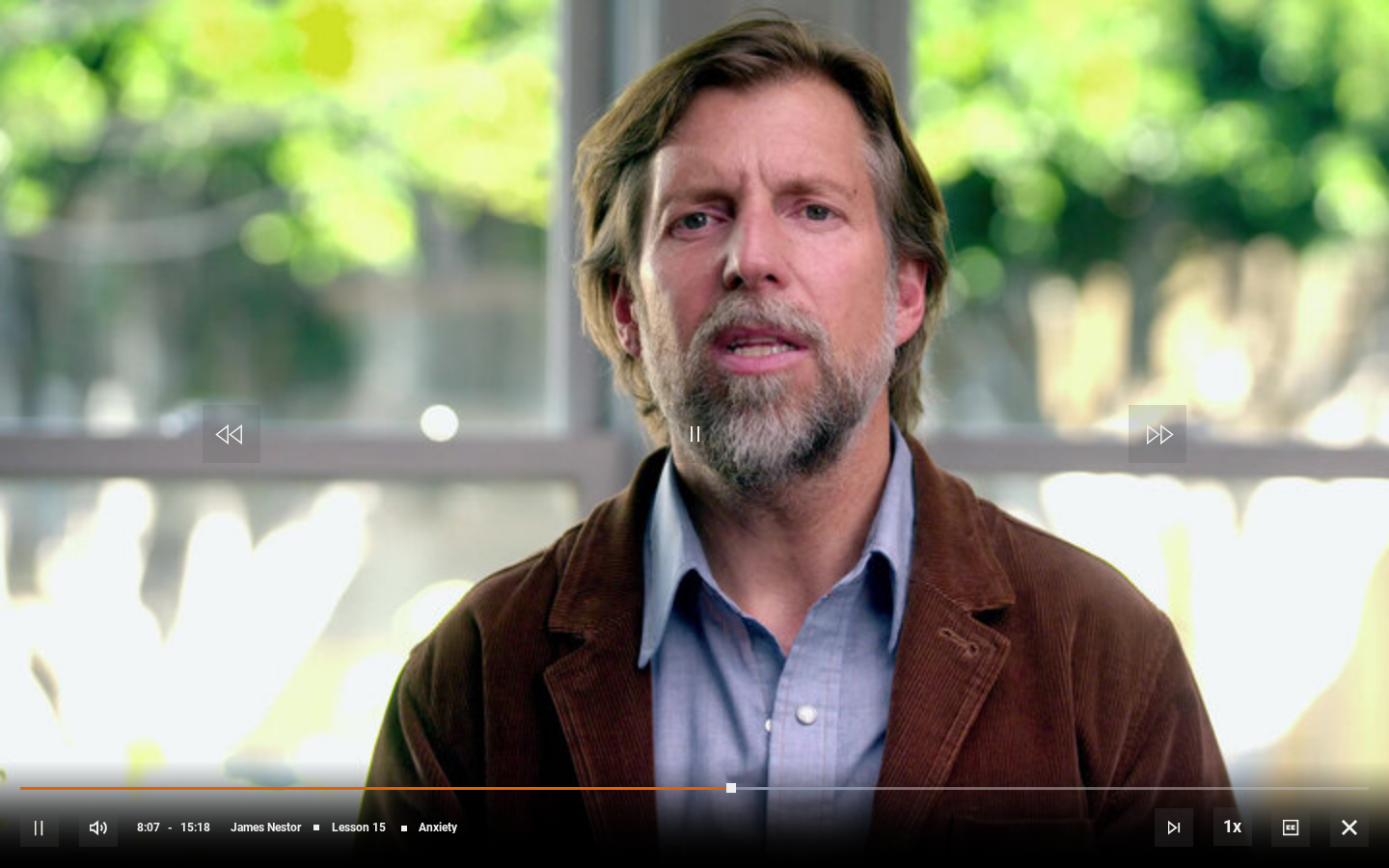 click on "10s Skip Back 10 seconds Pause 10s Skip Forward 10 seconds Loaded :  62.43% 06:12 08:07 Pause Mute Current Time  8:07 - Duration  15:18
James Nestor
Lesson 15
Anxiety
1x Playback Rate 2x 1.5x 1x , selected 0.5x Captions captions off , selected English  Captions" at bounding box center [694, 814] 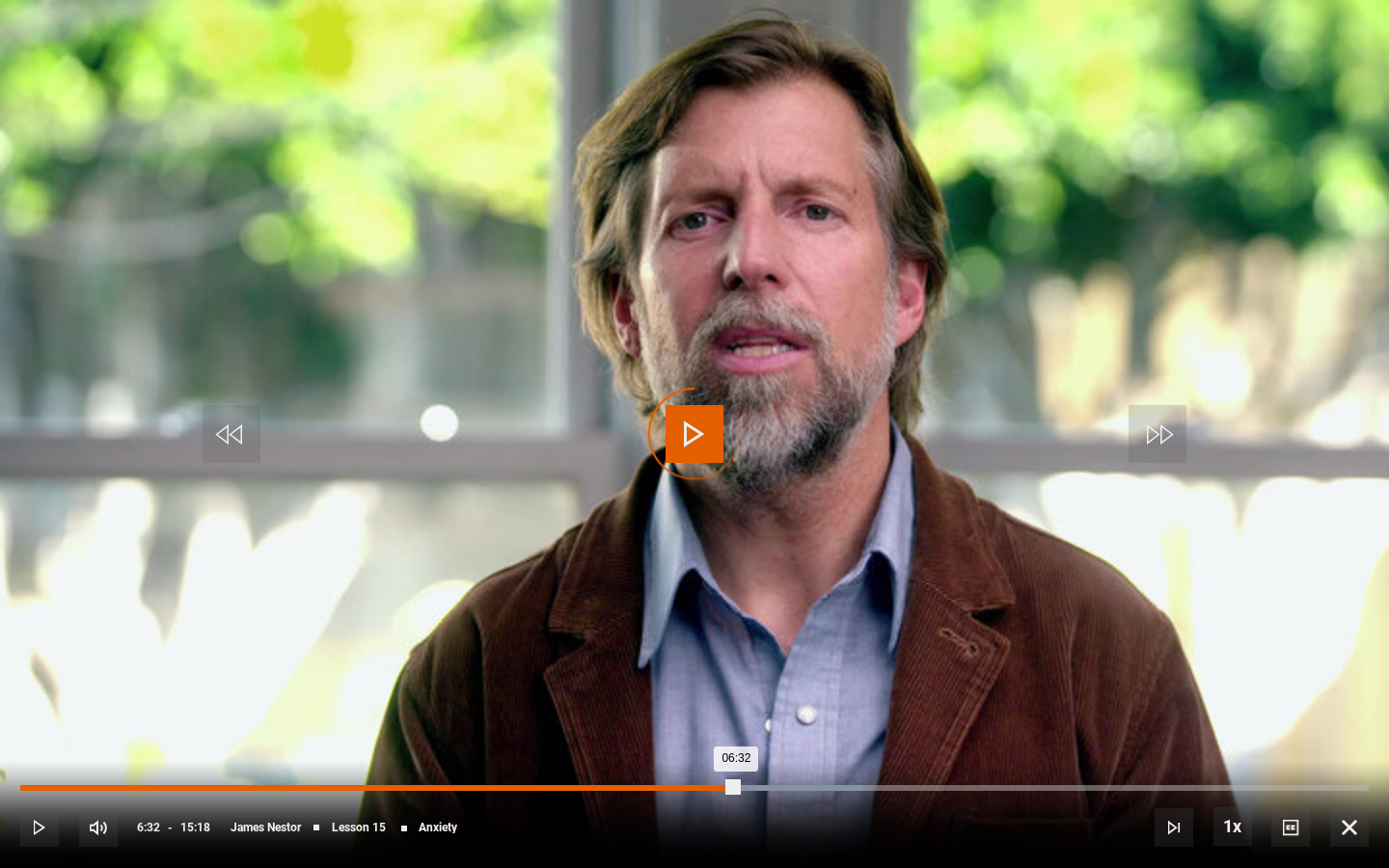 click on "06:32" at bounding box center [597, 788] 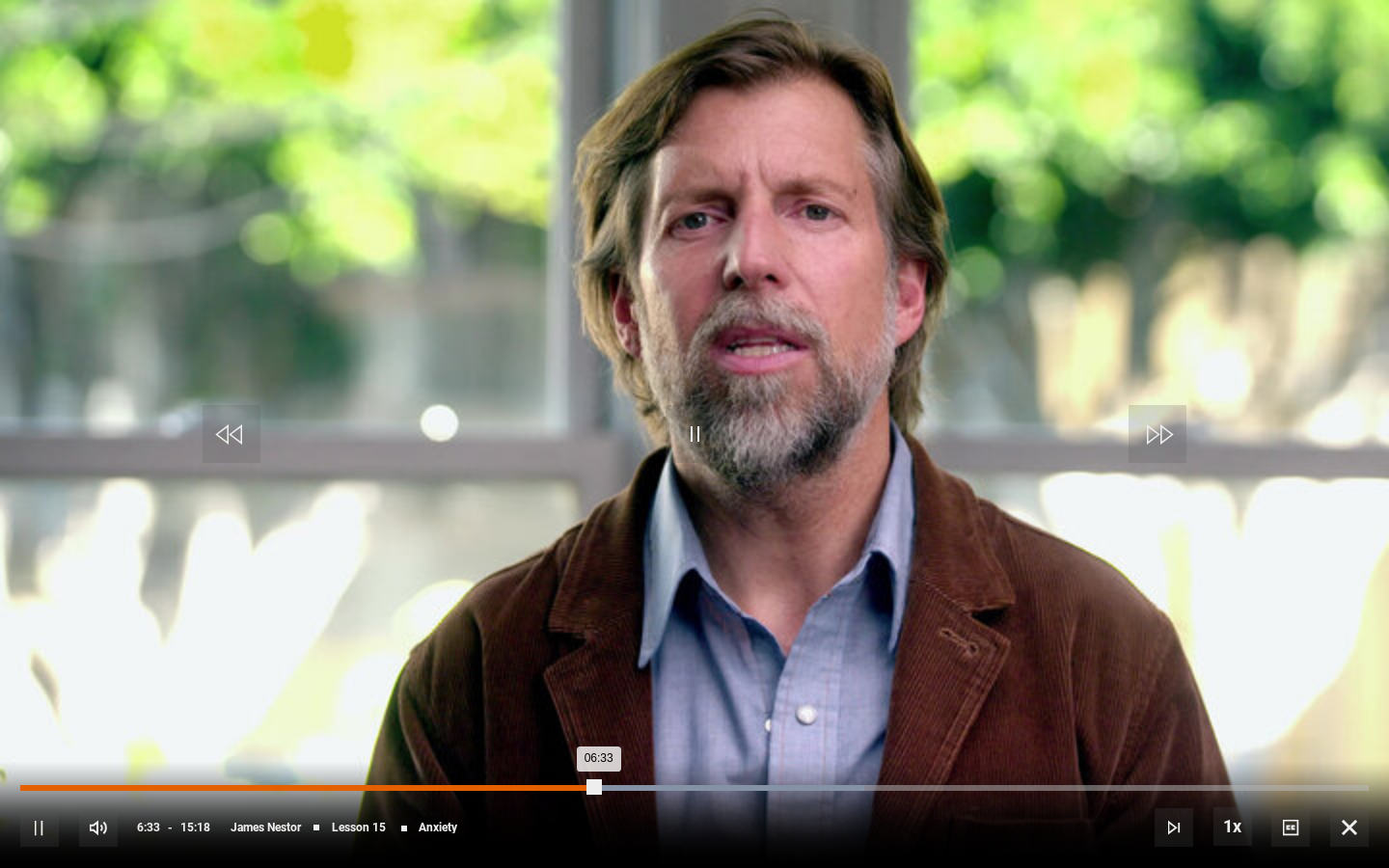 click on "Loaded :  62.59% 06:01 06:33" at bounding box center (694, 788) 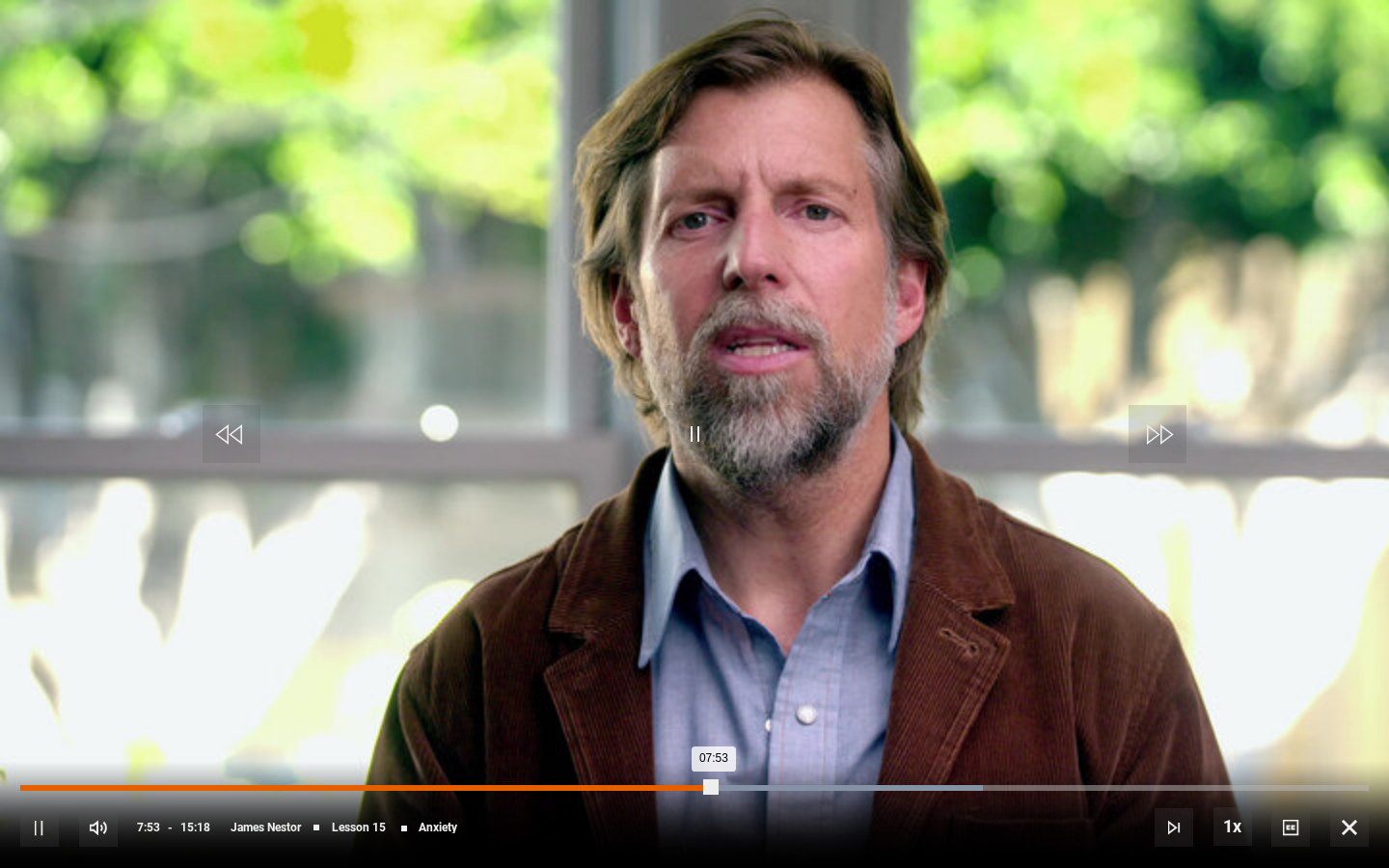 click on "Loaded :  71.35% 07:10 07:53" at bounding box center (694, 788) 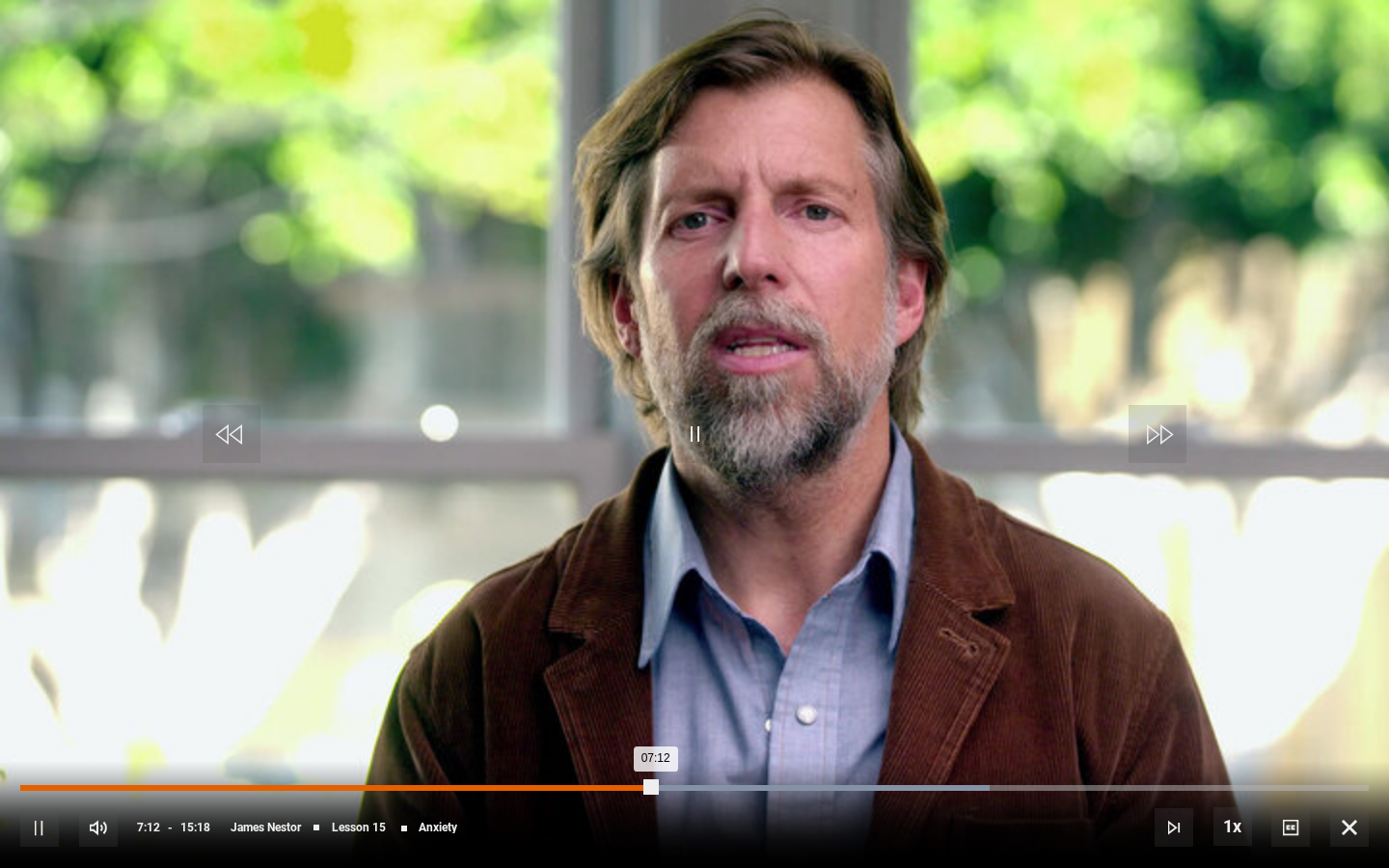 click on "06:42" at bounding box center (613, 788) 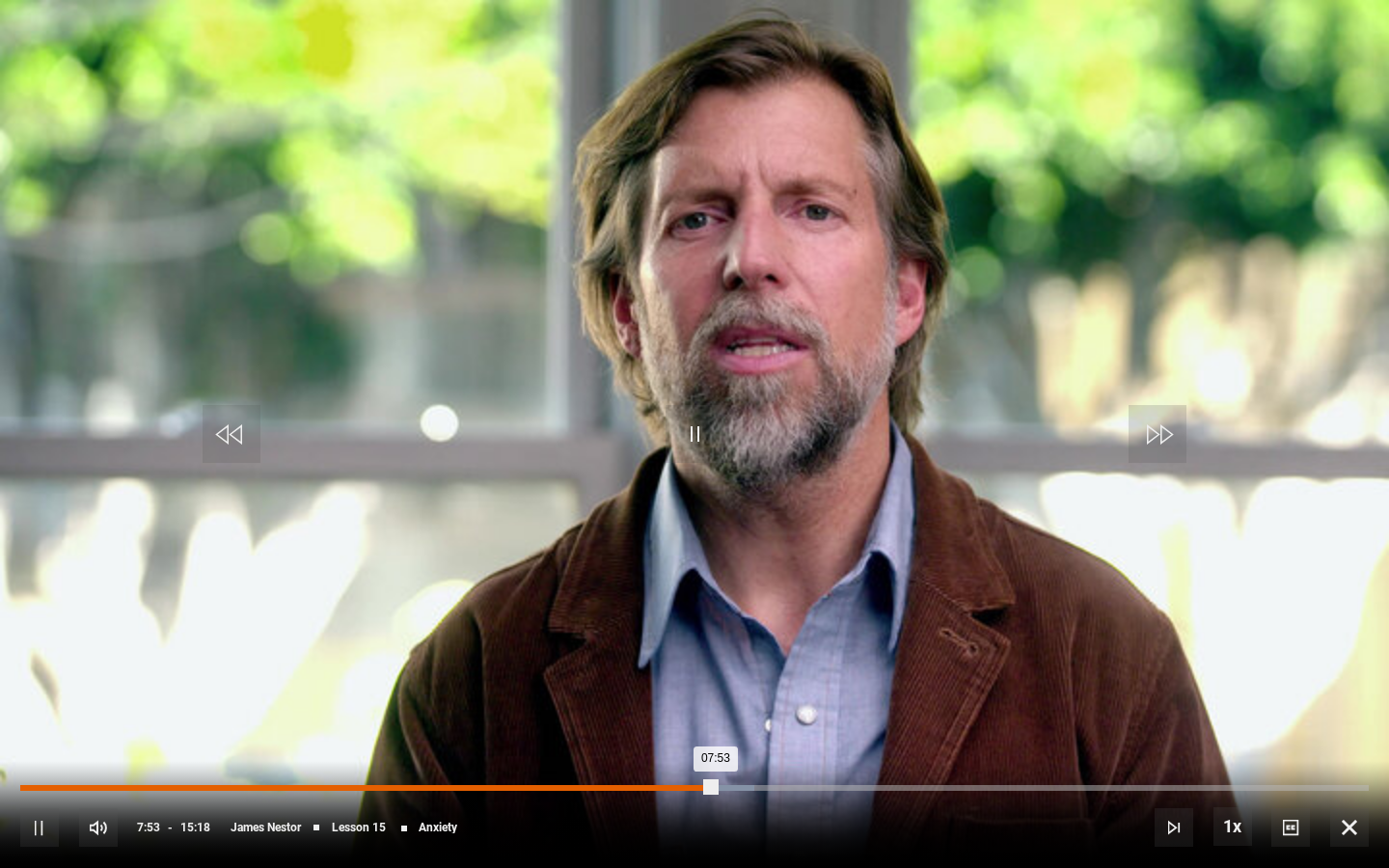 click on "Loaded :  54.43% 06:47 07:53" at bounding box center (694, 788) 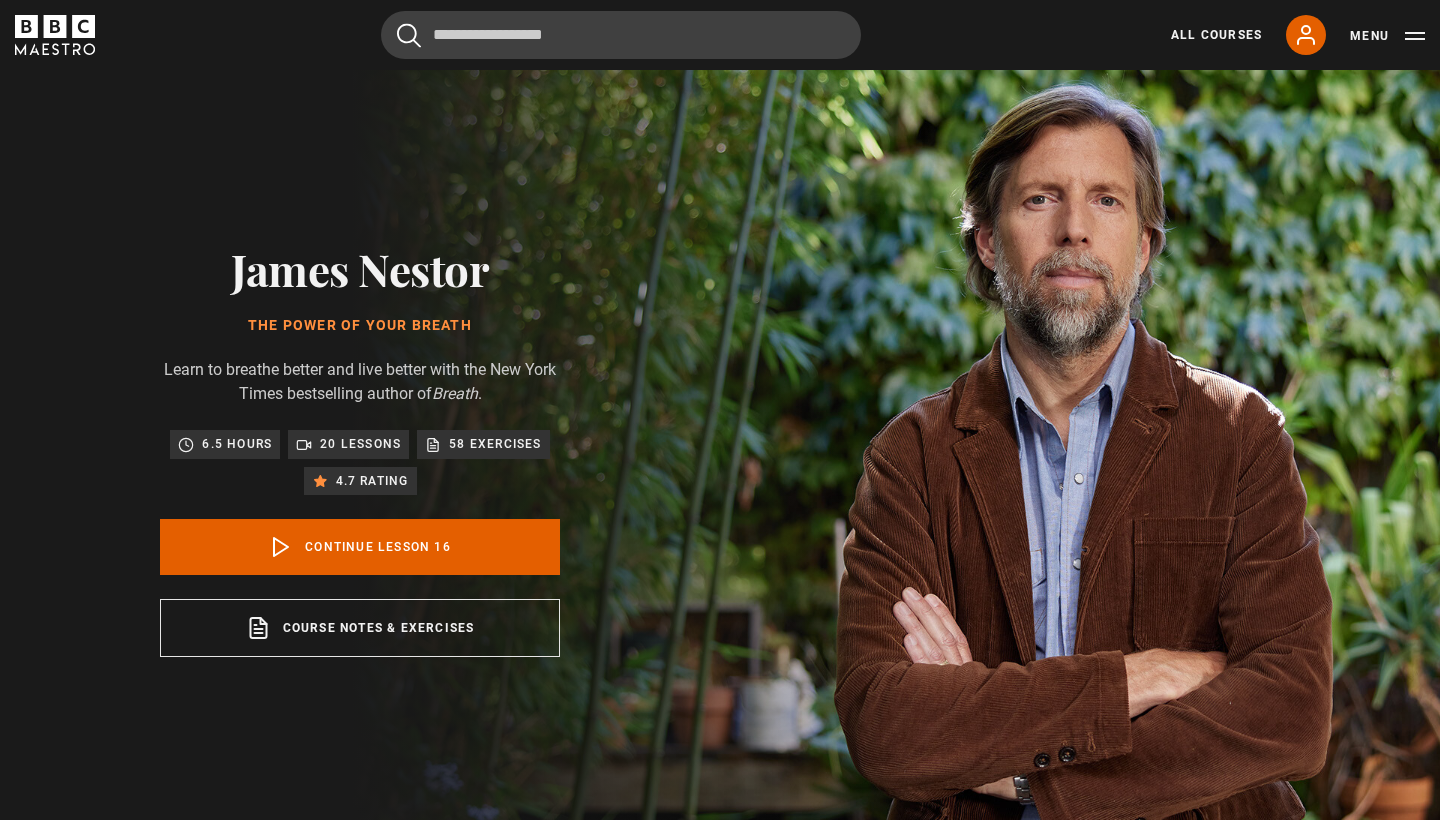 scroll, scrollTop: 830, scrollLeft: 0, axis: vertical 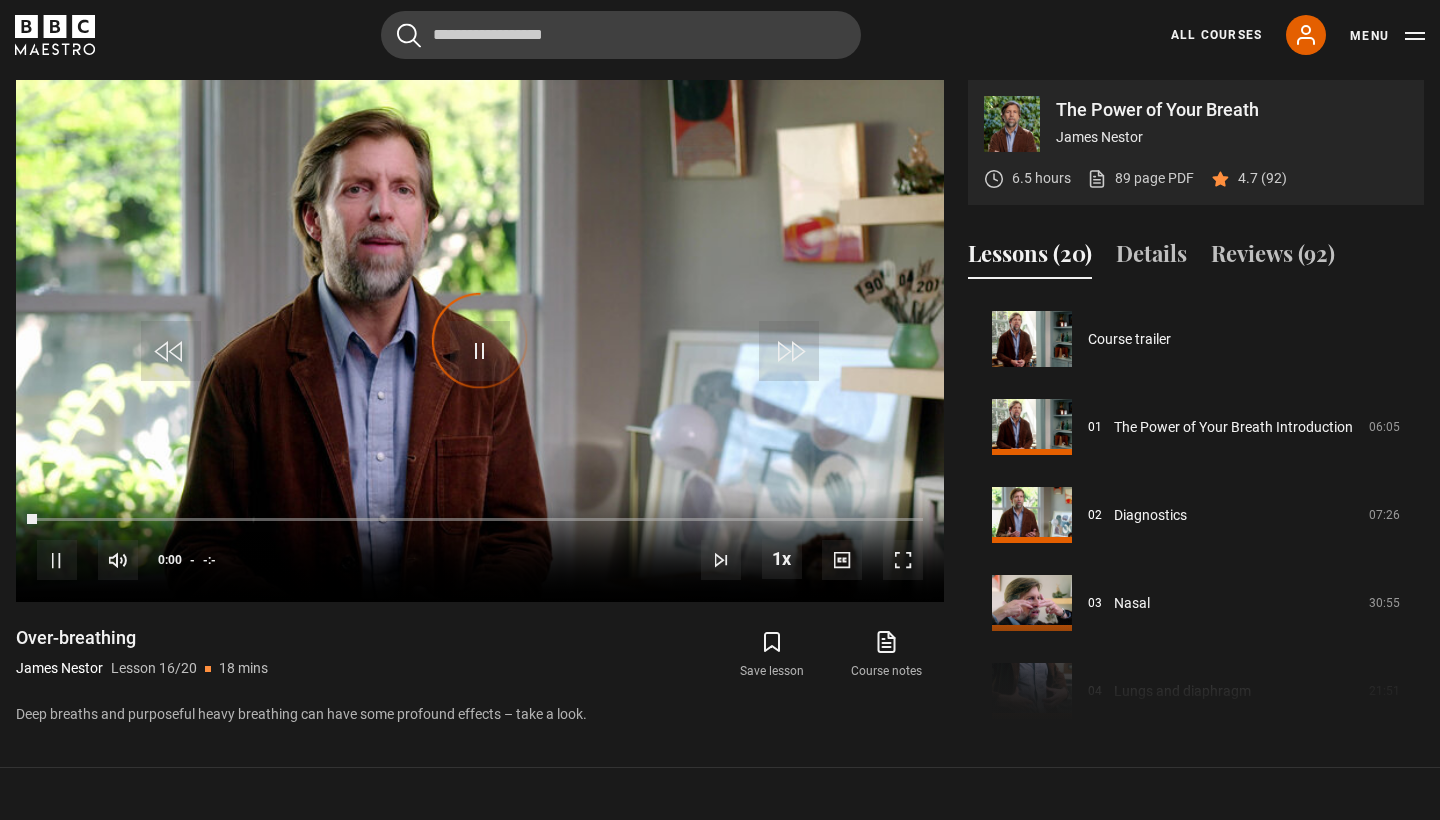 click at bounding box center (903, 560) 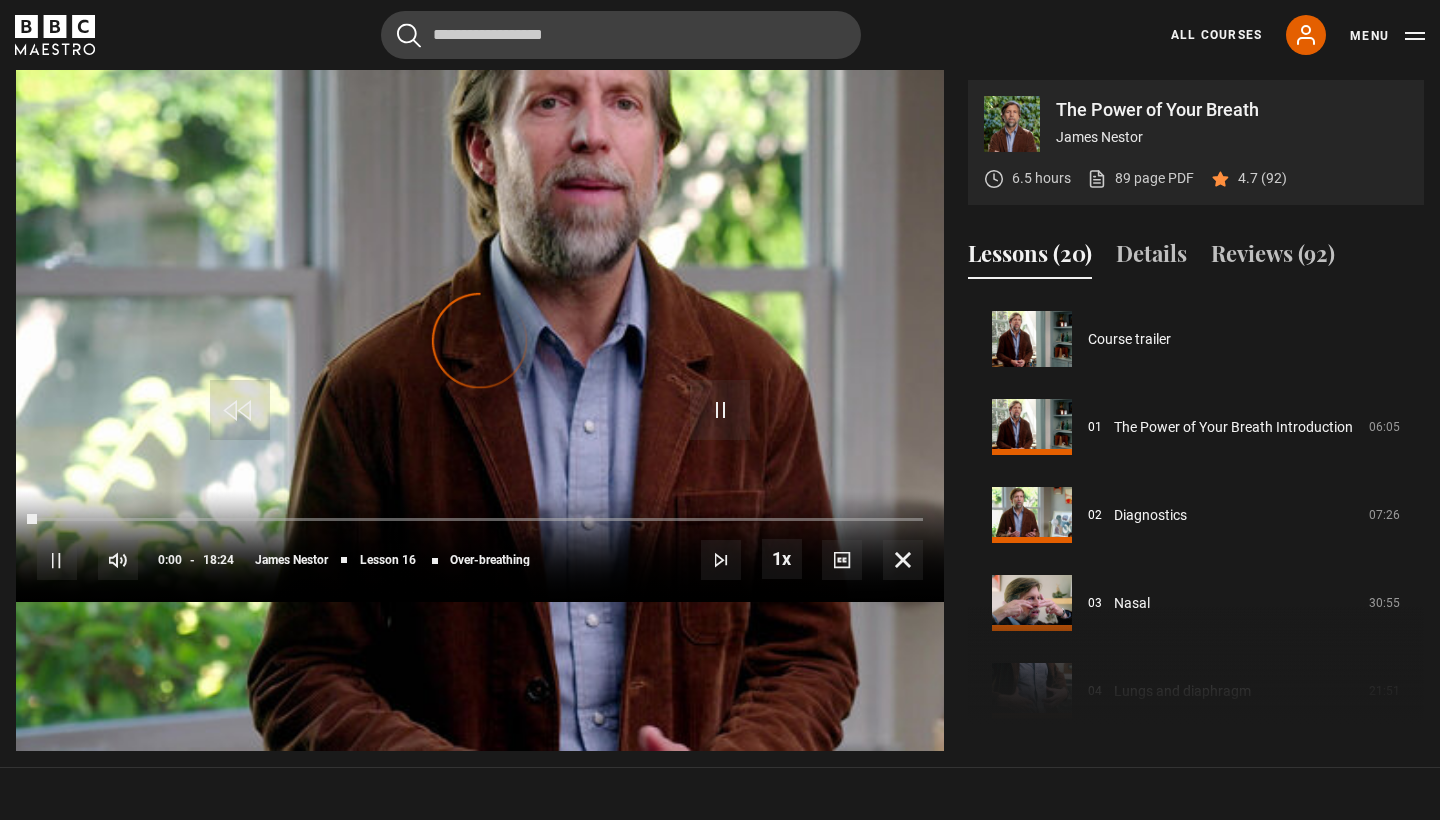 scroll, scrollTop: 910, scrollLeft: 0, axis: vertical 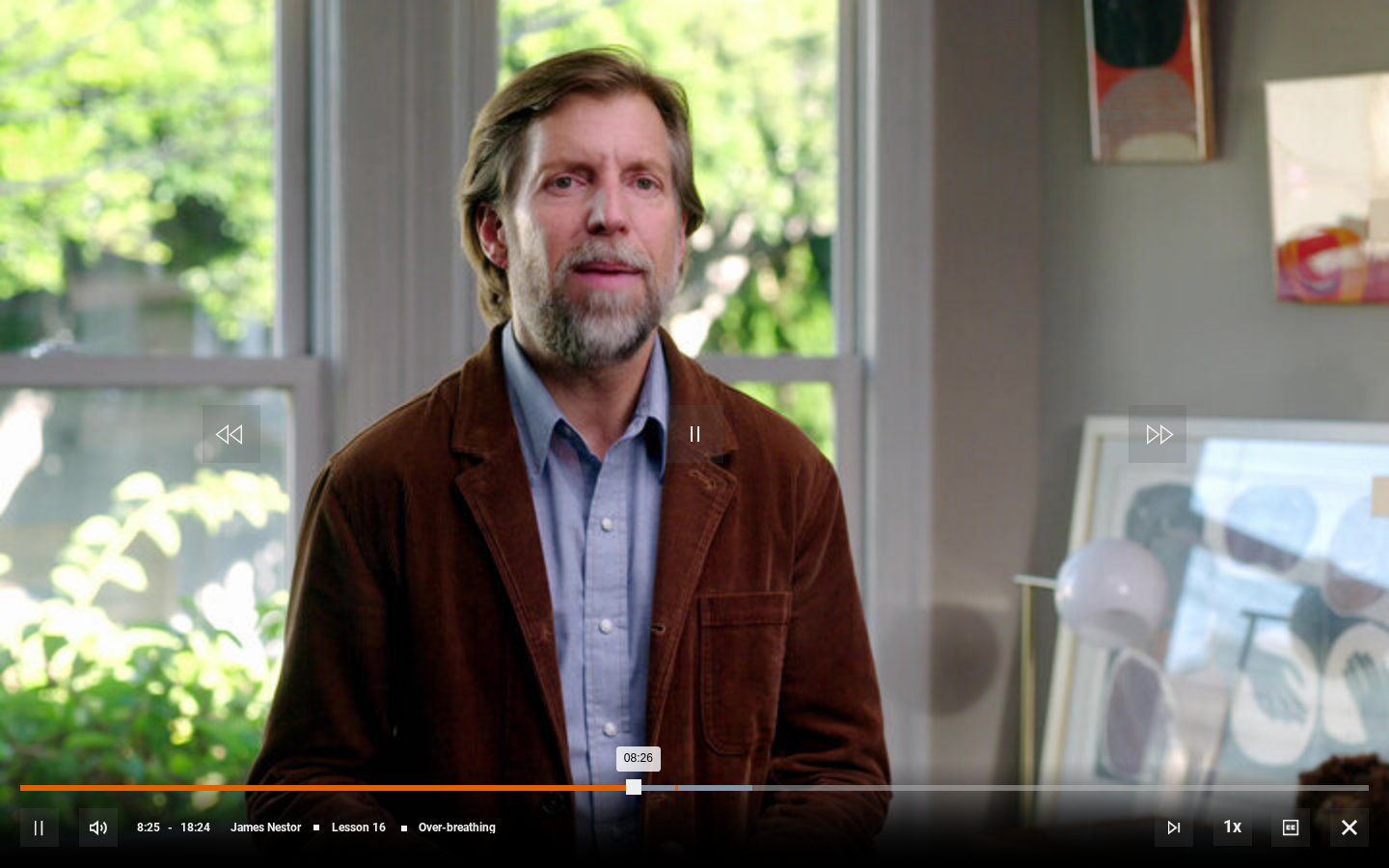 click on "Loaded :  54.32% 08:56 08:26" at bounding box center [694, 788] 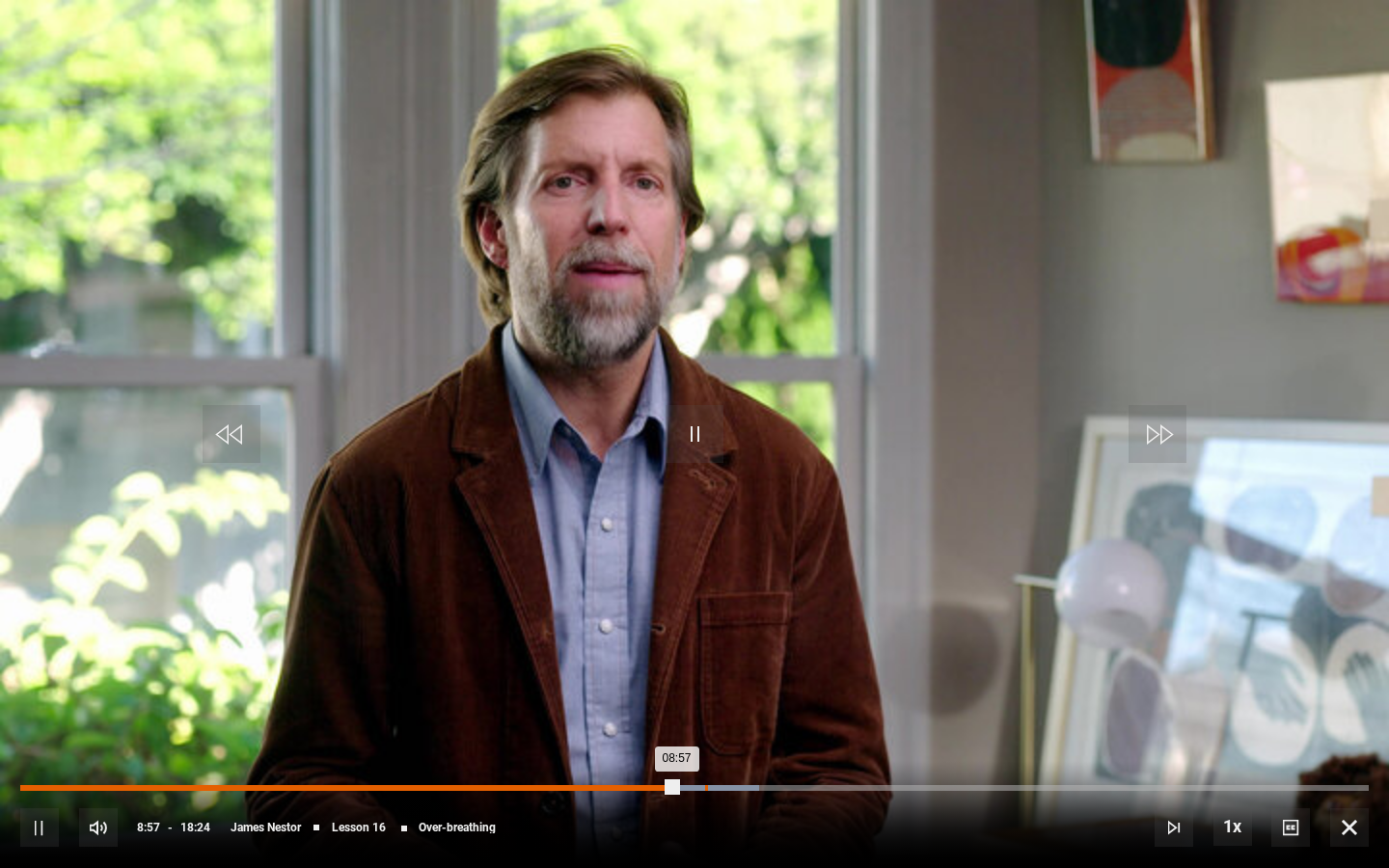 click on "Loaded :  54.77% 09:20 08:57" at bounding box center (694, 788) 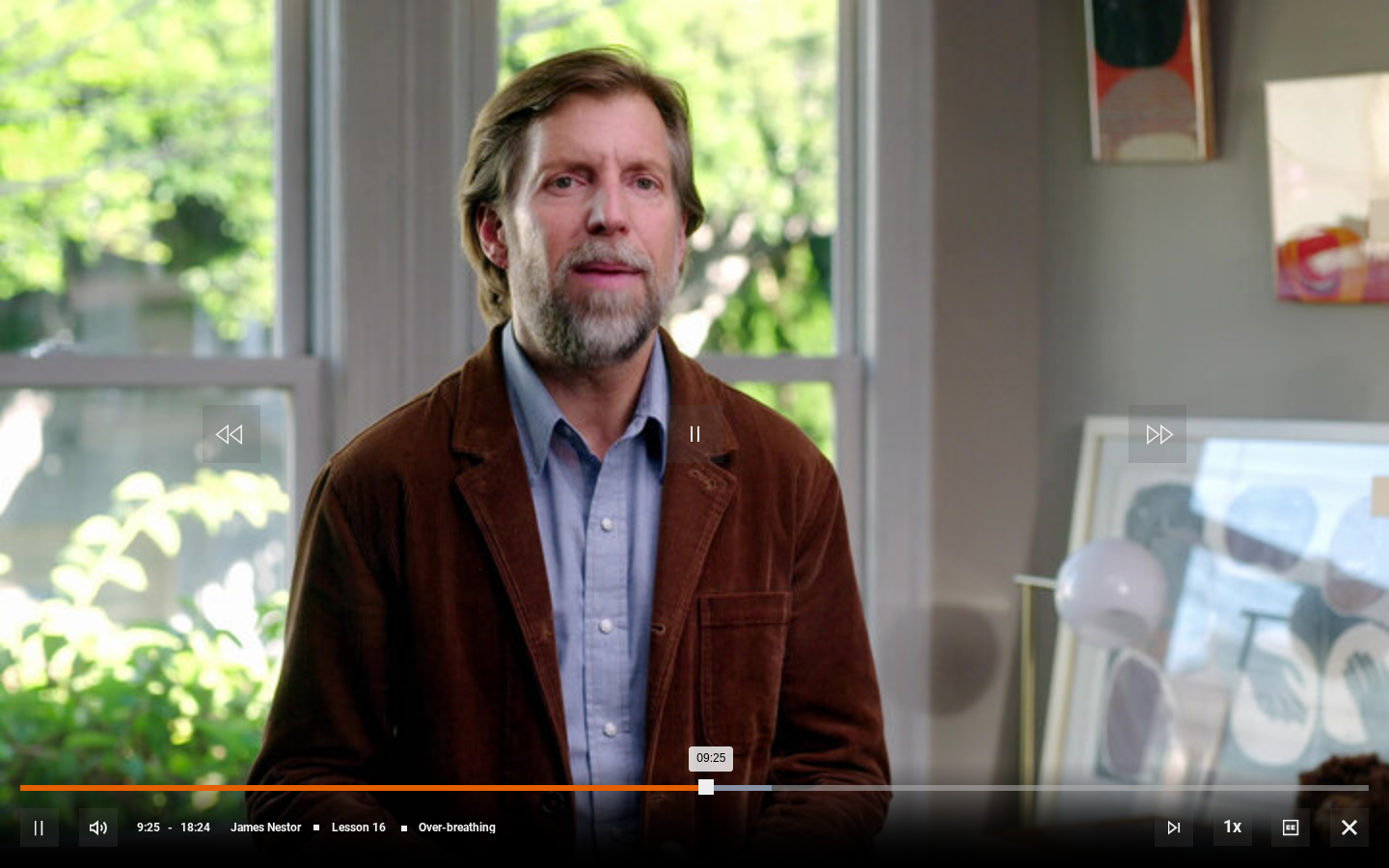 click on "09:09" at bounding box center [693, 788] 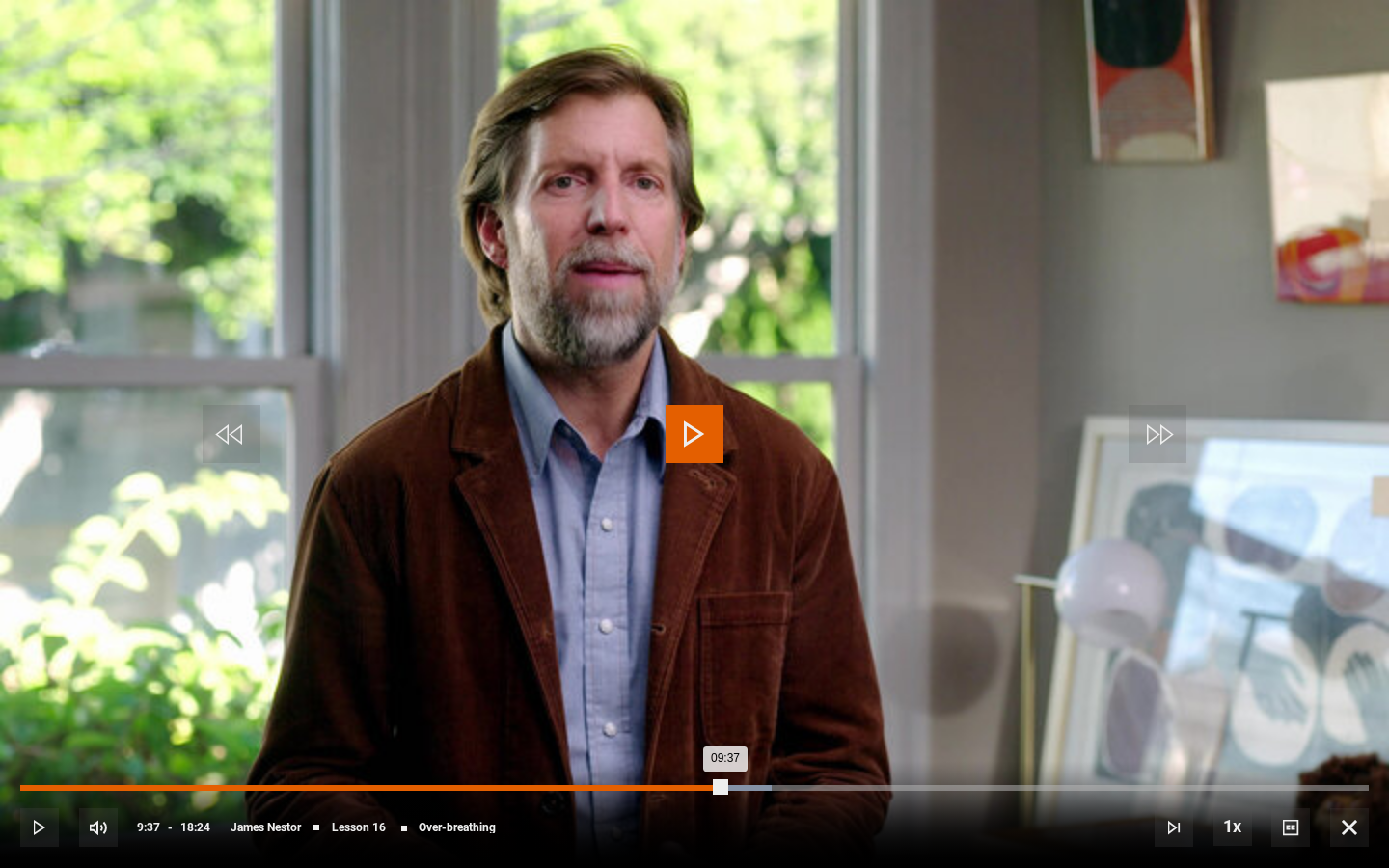 click on "Loaded :  55.70% 09:37 09:37" at bounding box center (694, 788) 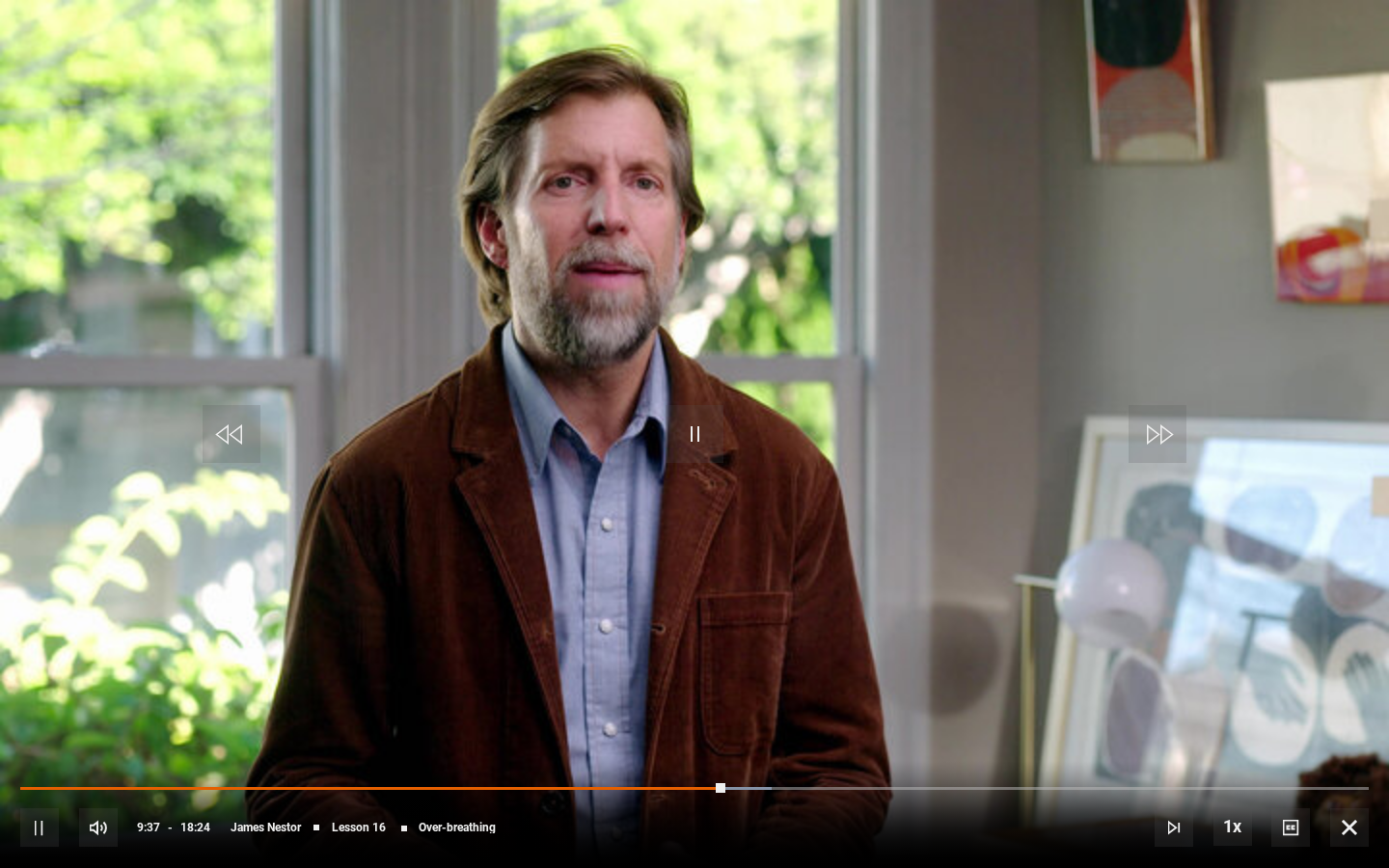 click at bounding box center [694, 434] 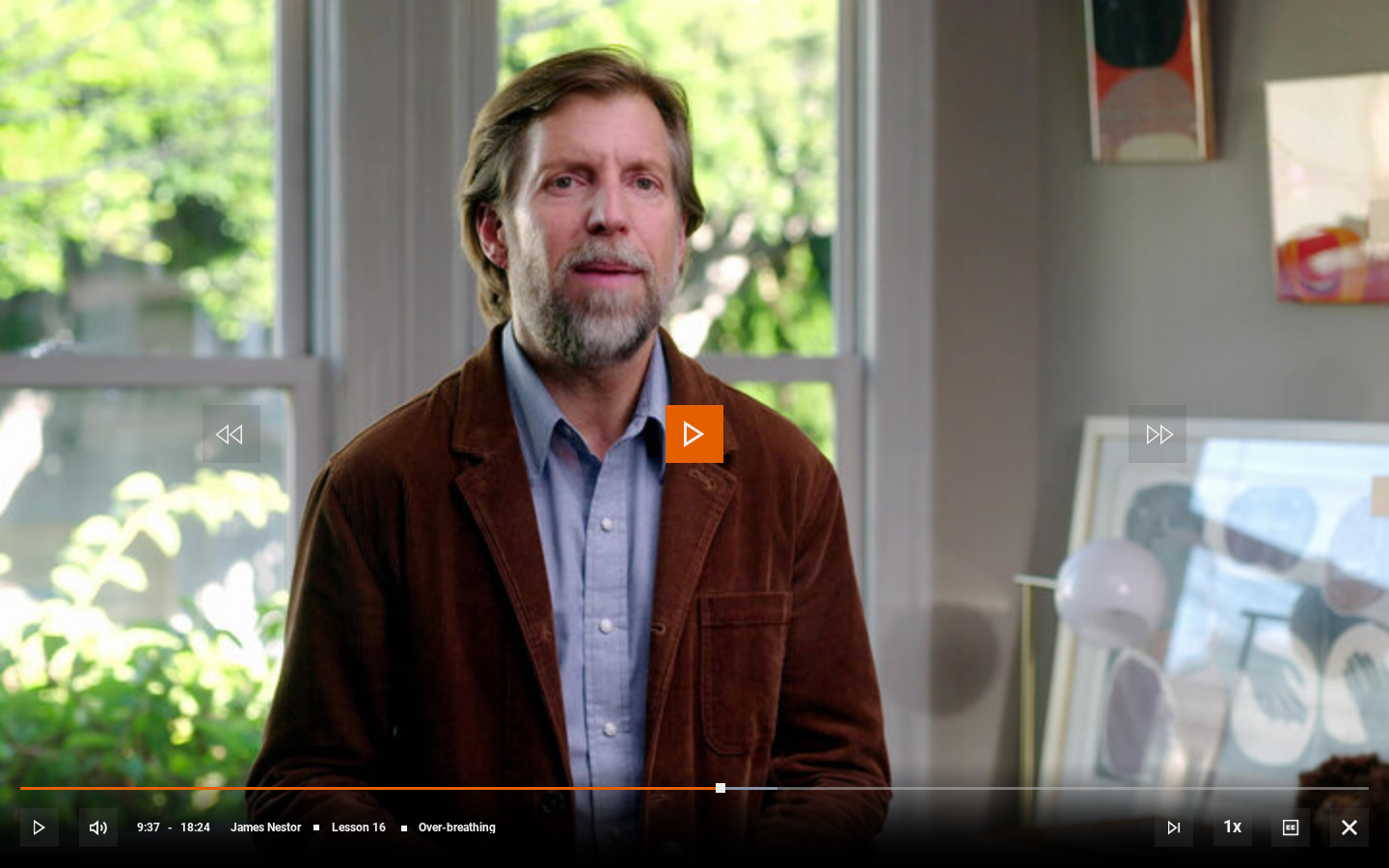click at bounding box center (694, 434) 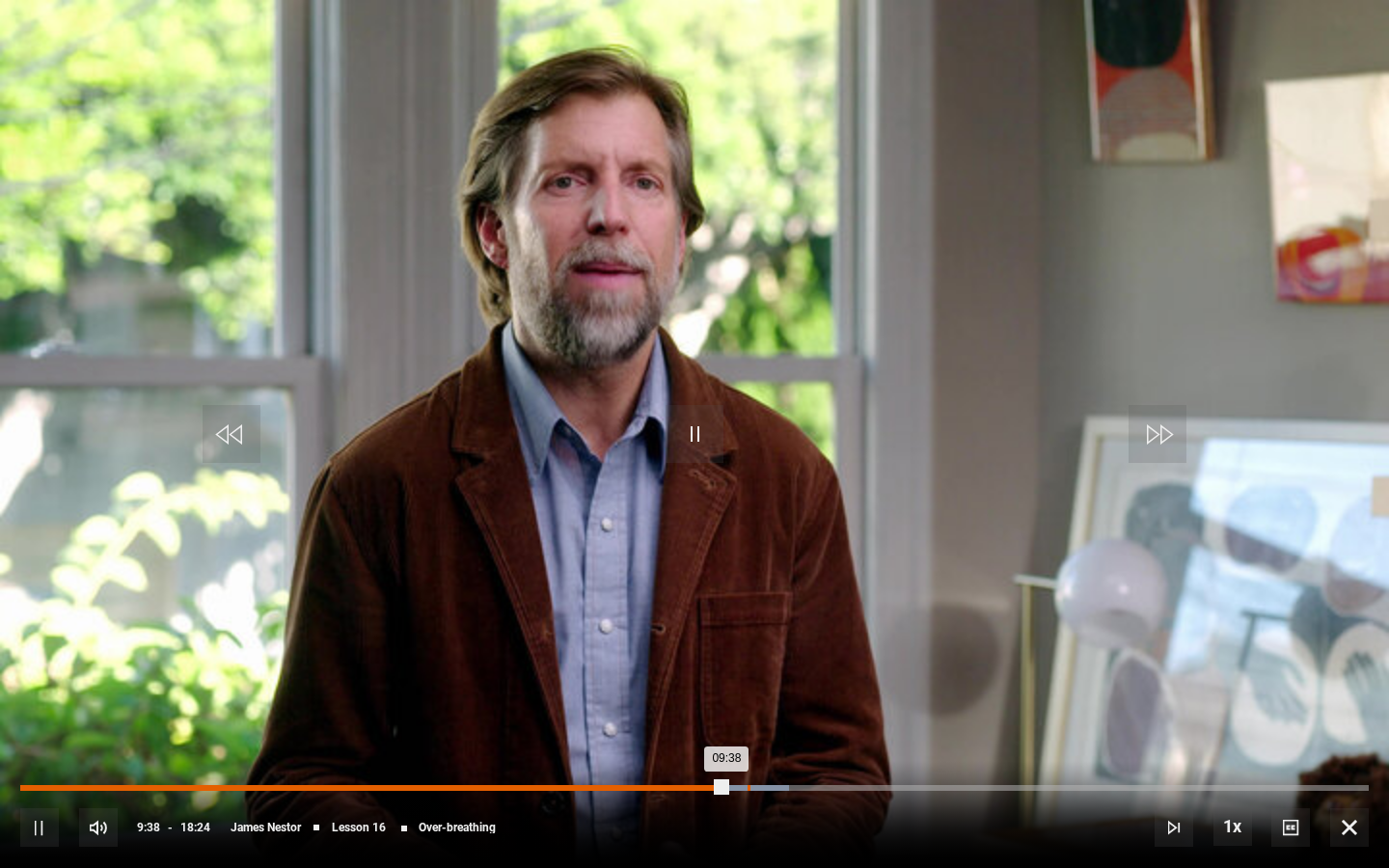 click on "Loaded :  57.03% 09:55 09:38" at bounding box center [694, 788] 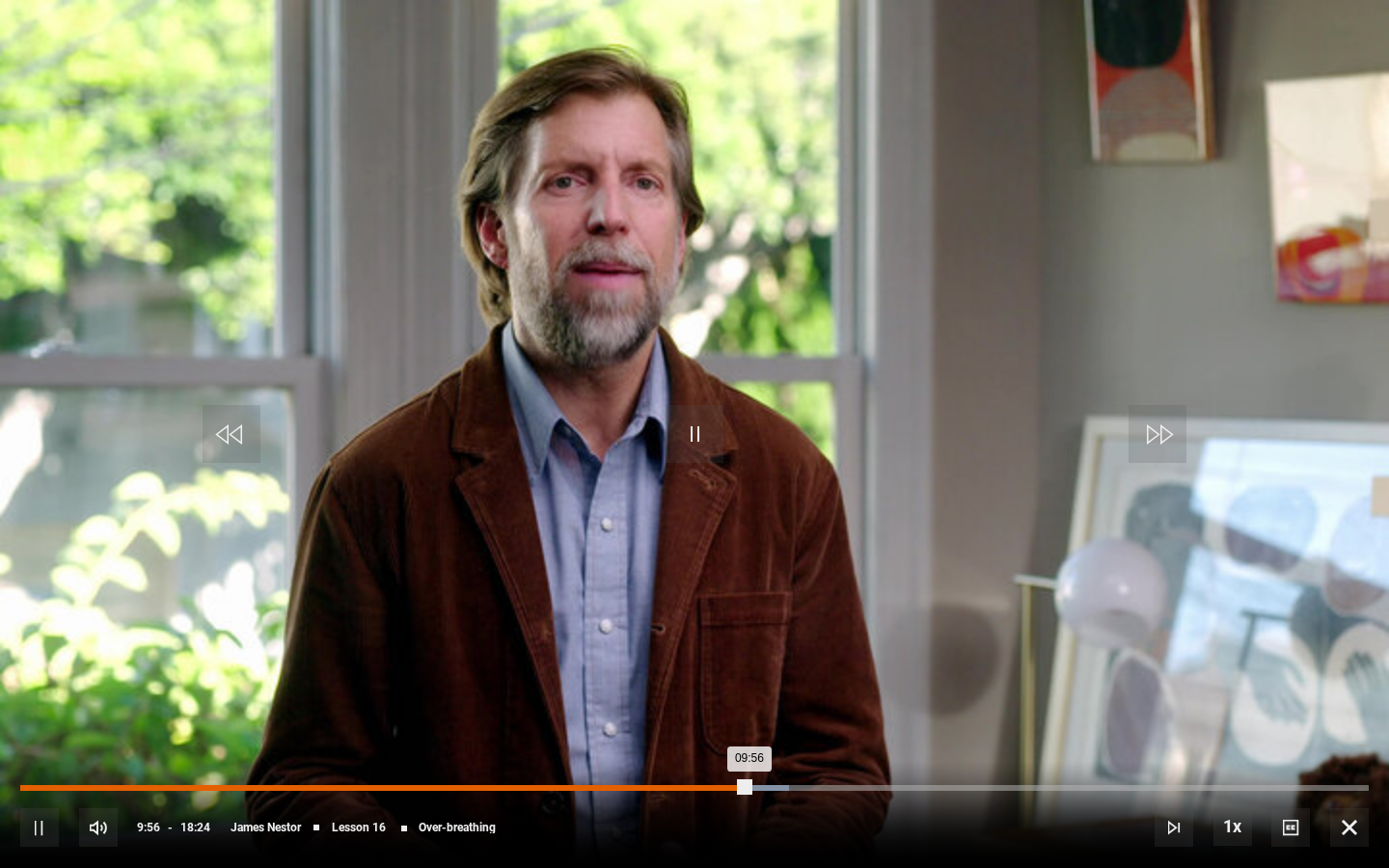 click on "09:45" at bounding box center [736, 788] 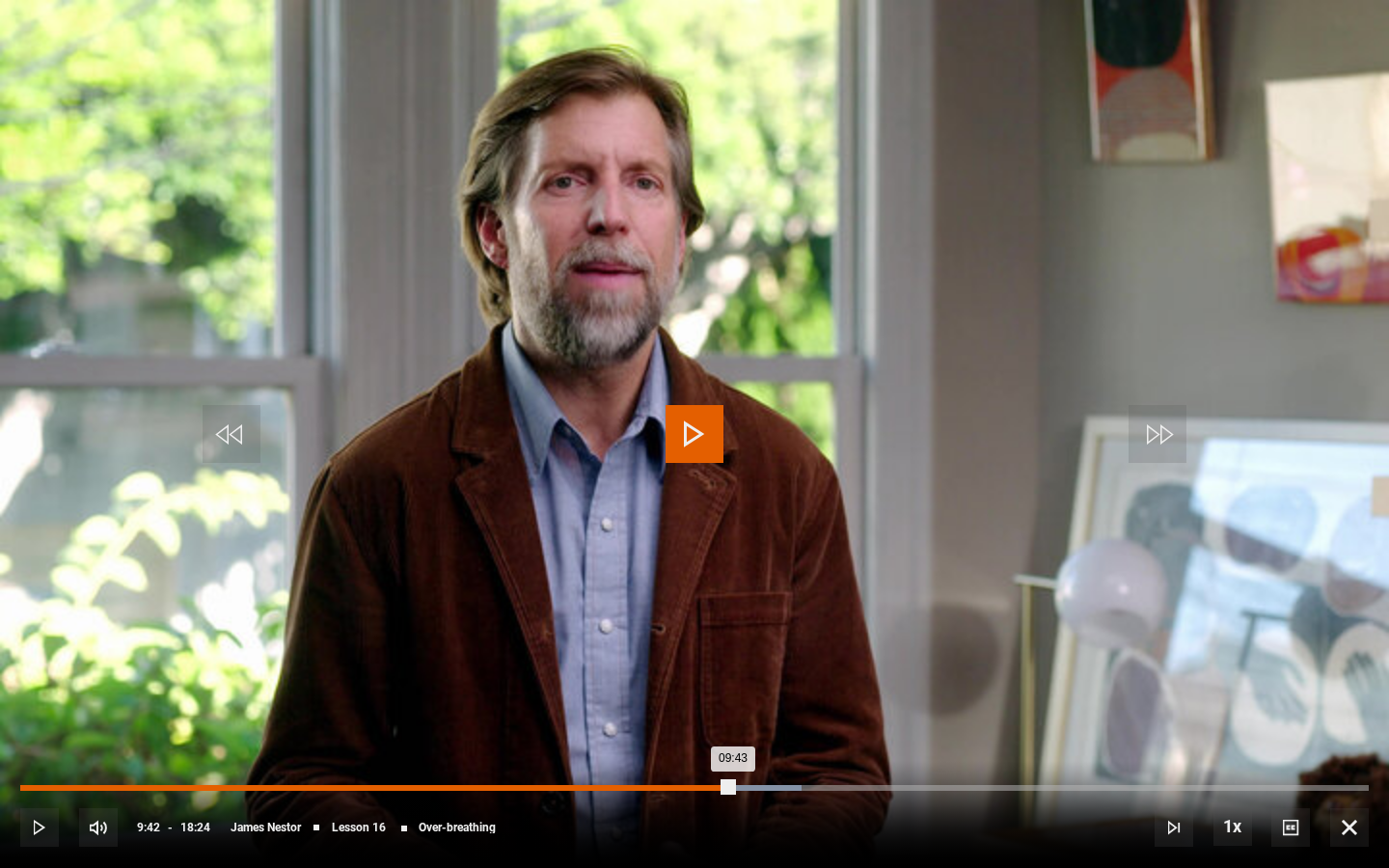 click on "09:43" at bounding box center [376, 788] 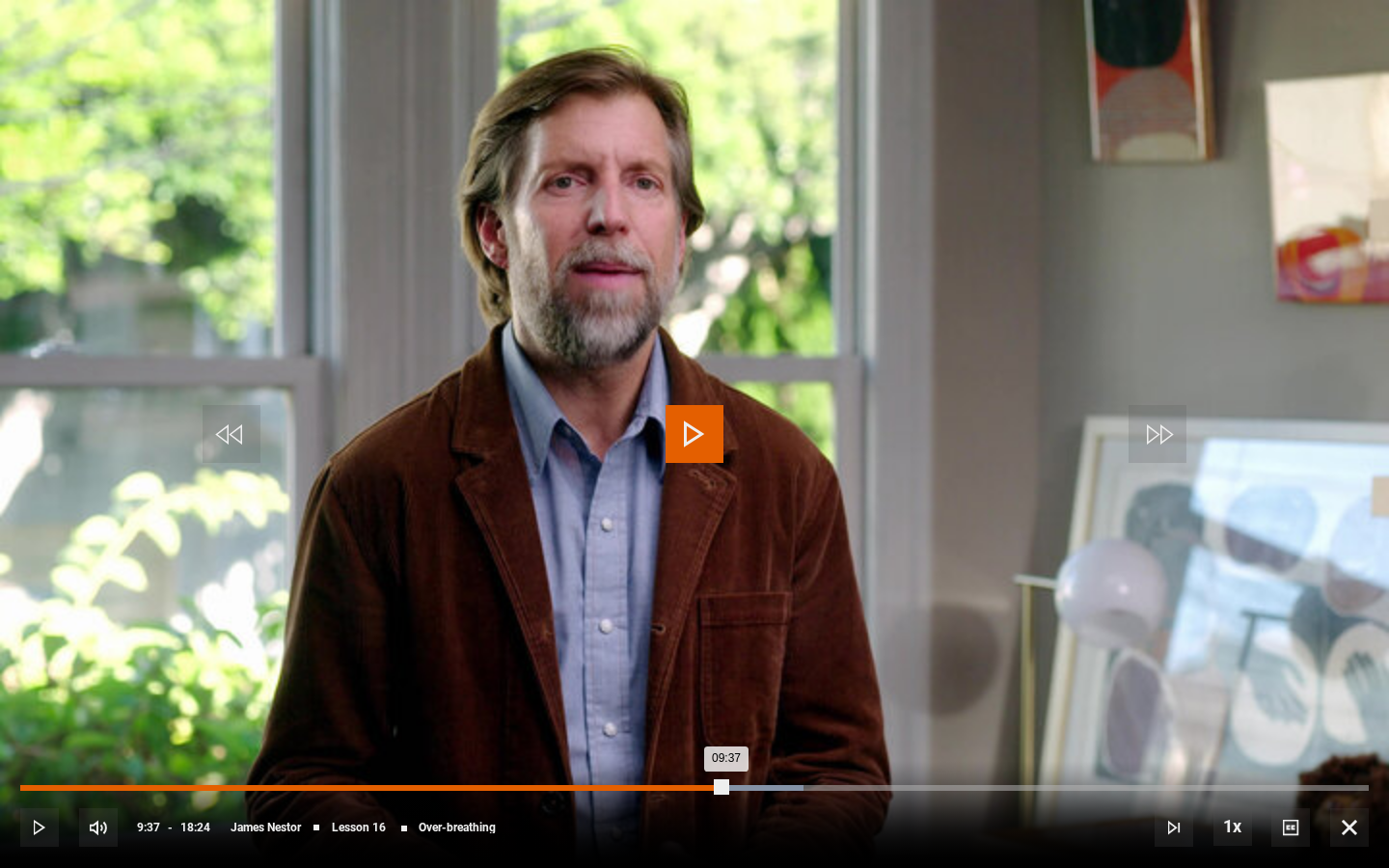 click on "09:37" at bounding box center (373, 788) 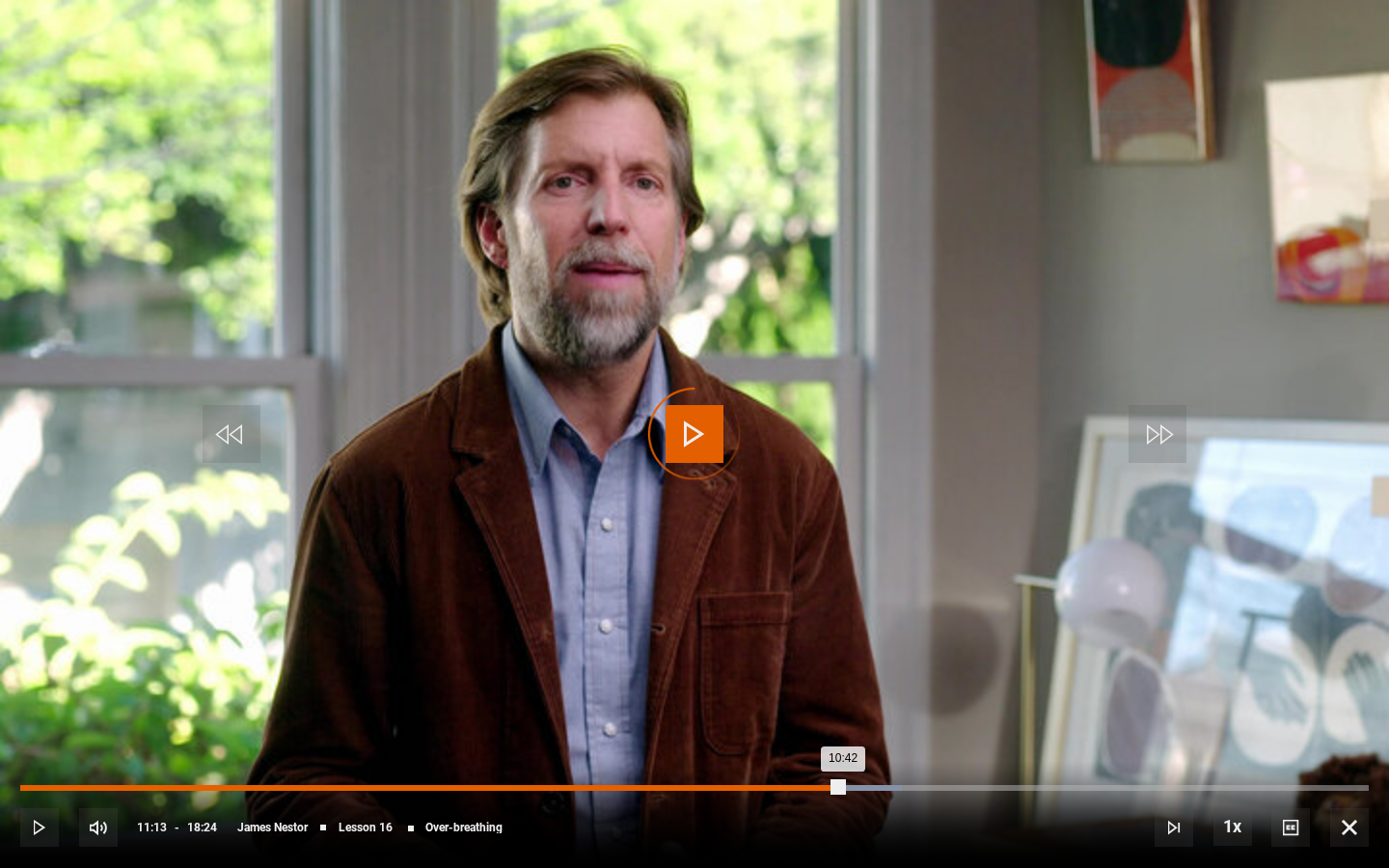 click on "Loaded :  65.39% 11:13 10:42" at bounding box center [694, 788] 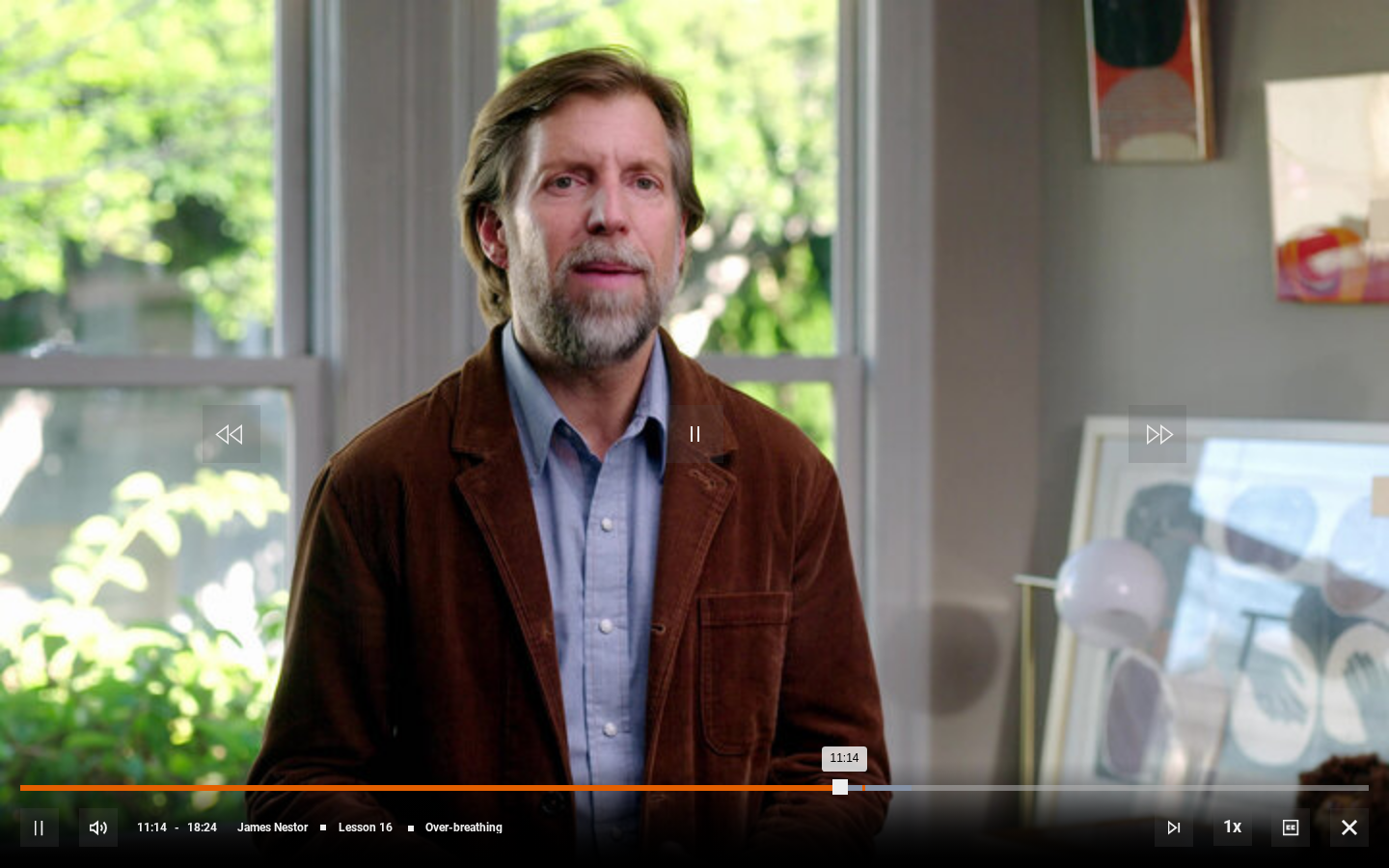 click on "11:29" at bounding box center [863, 788] 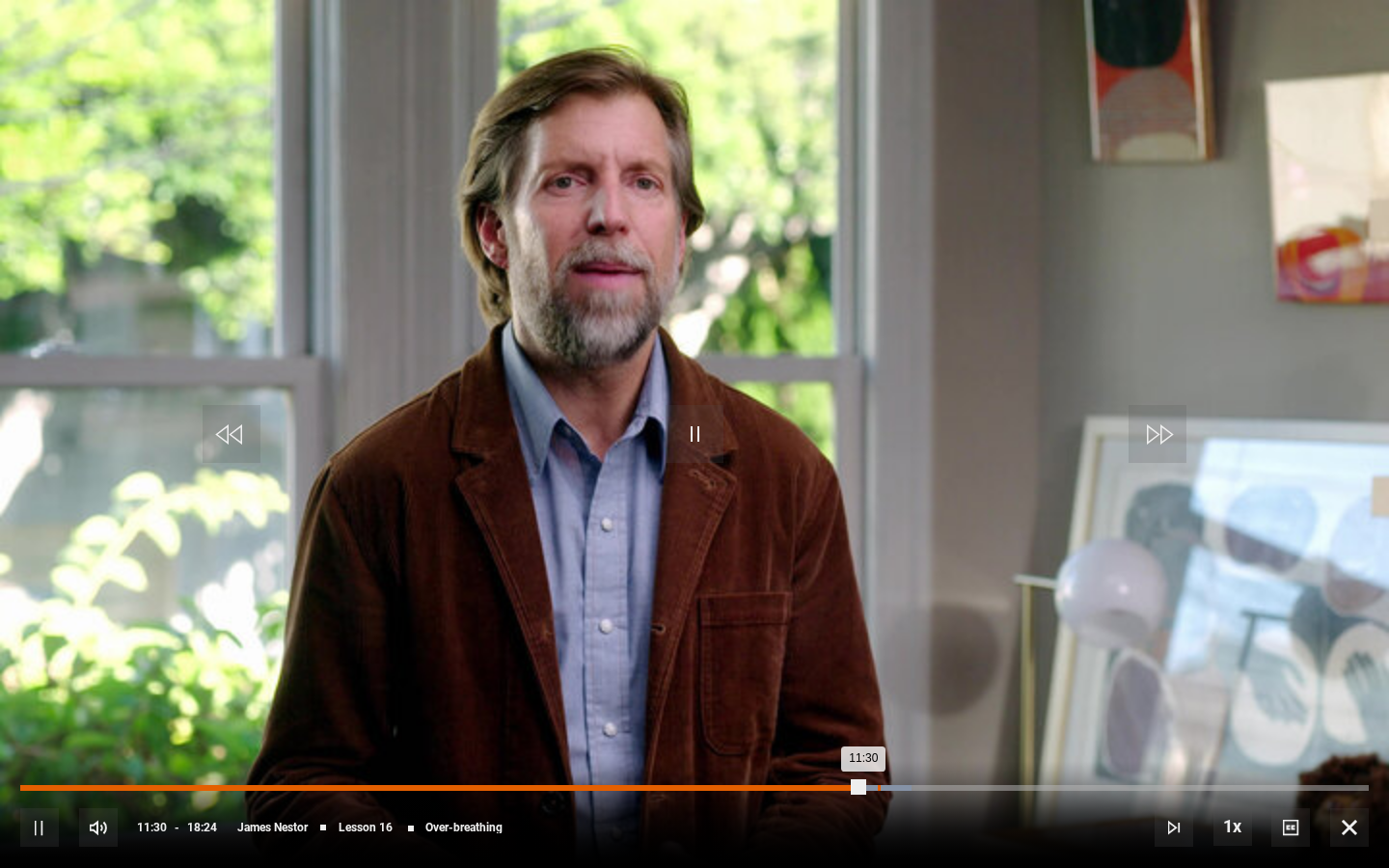 click on "11:42" at bounding box center (879, 788) 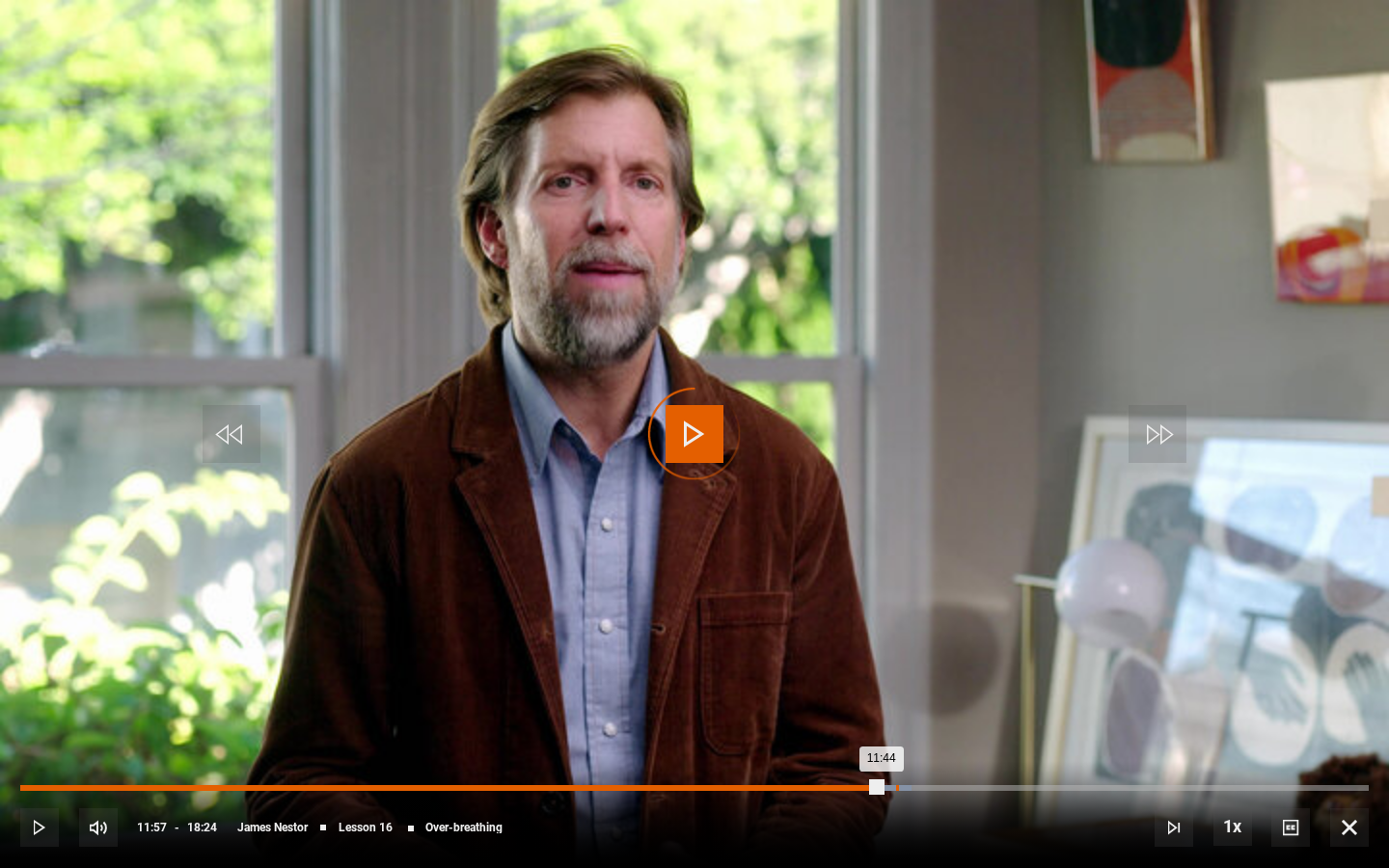 click on "11:57" at bounding box center [897, 788] 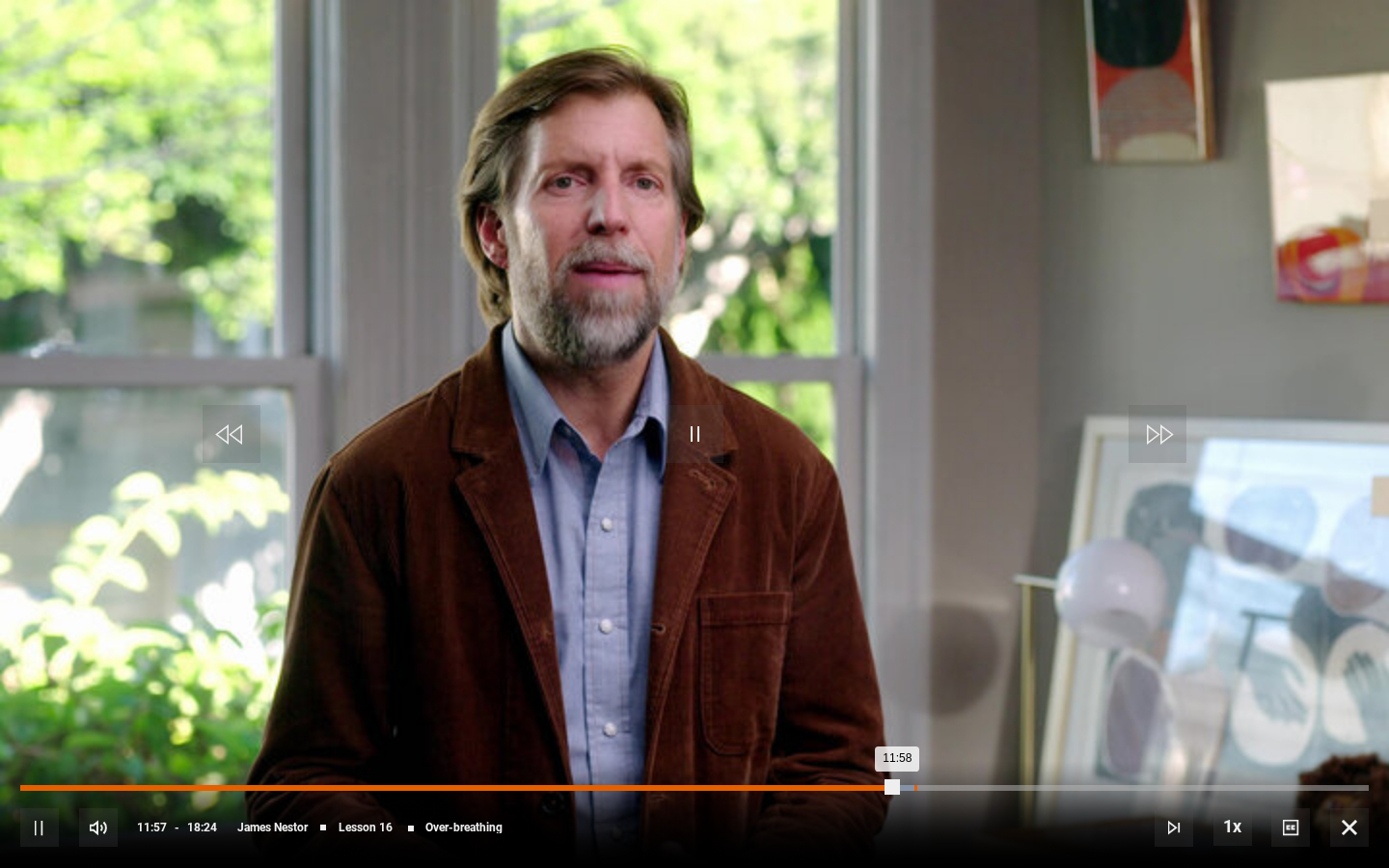 click on "Loaded :  66.54% 12:12 11:58" at bounding box center (694, 788) 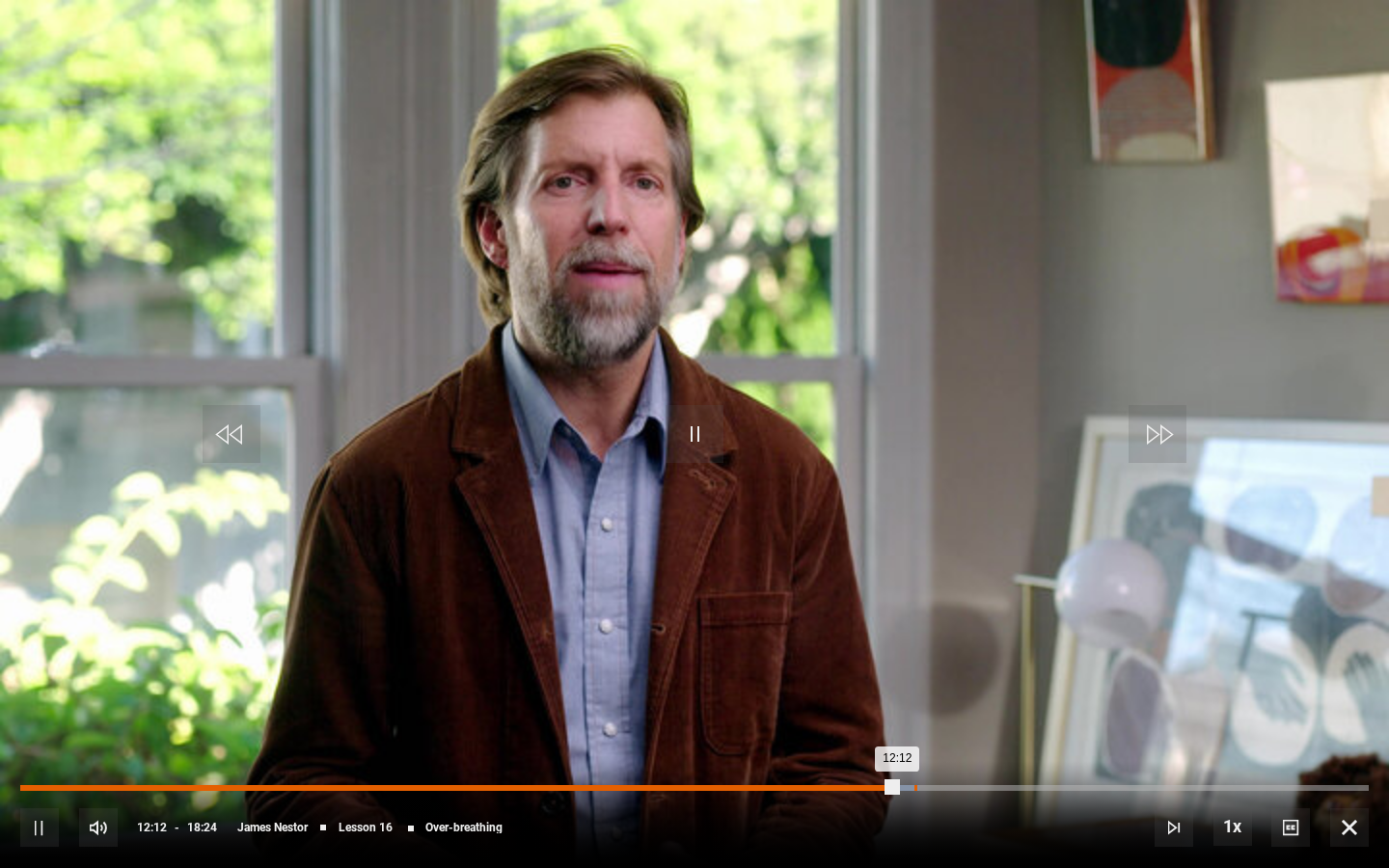 click on "12:12" at bounding box center [915, 788] 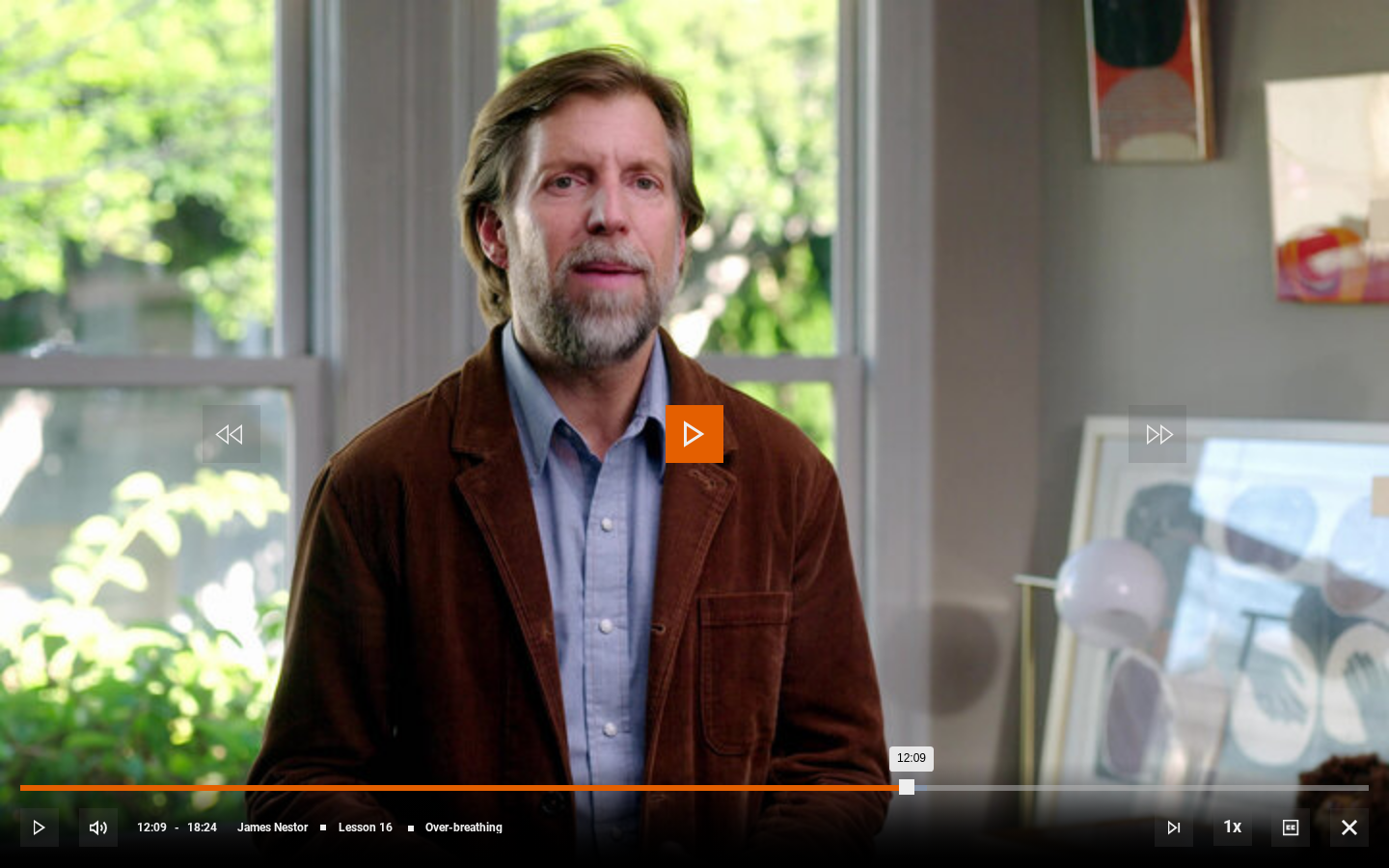 click on "Loaded :  67.21% 12:09 12:09" at bounding box center (694, 788) 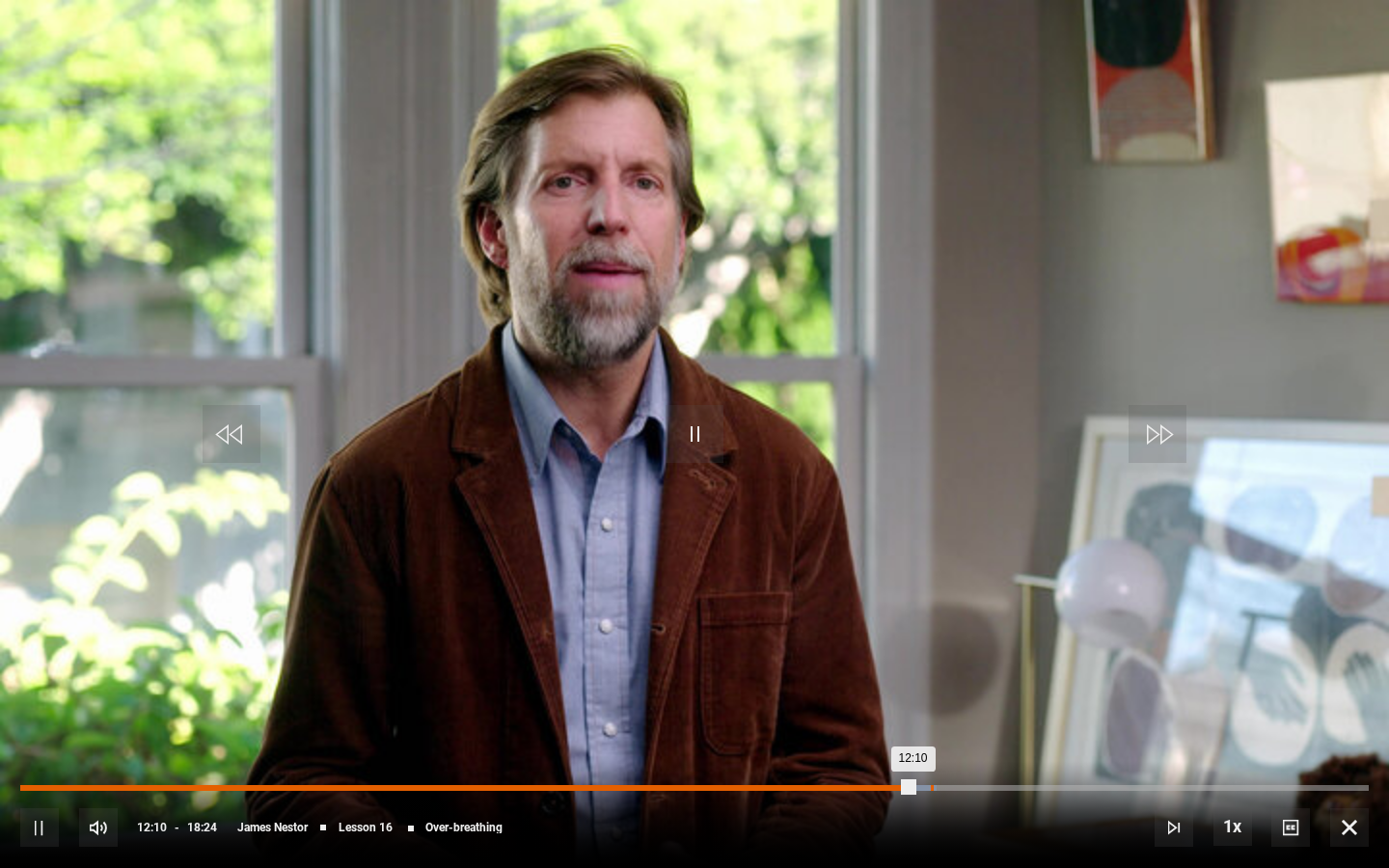 click on "12:25" at bounding box center [932, 788] 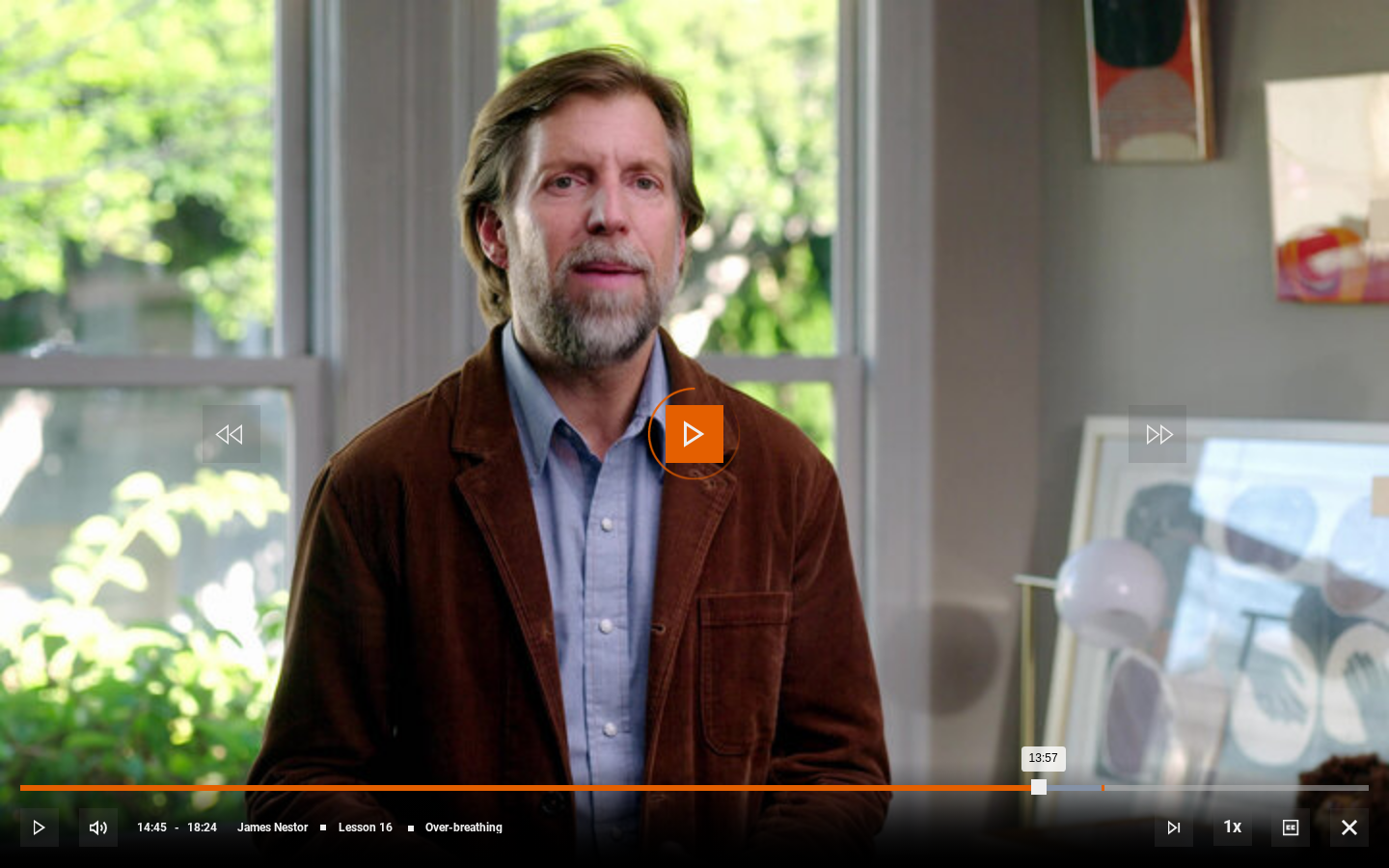 click on "14:45" at bounding box center (1103, 788) 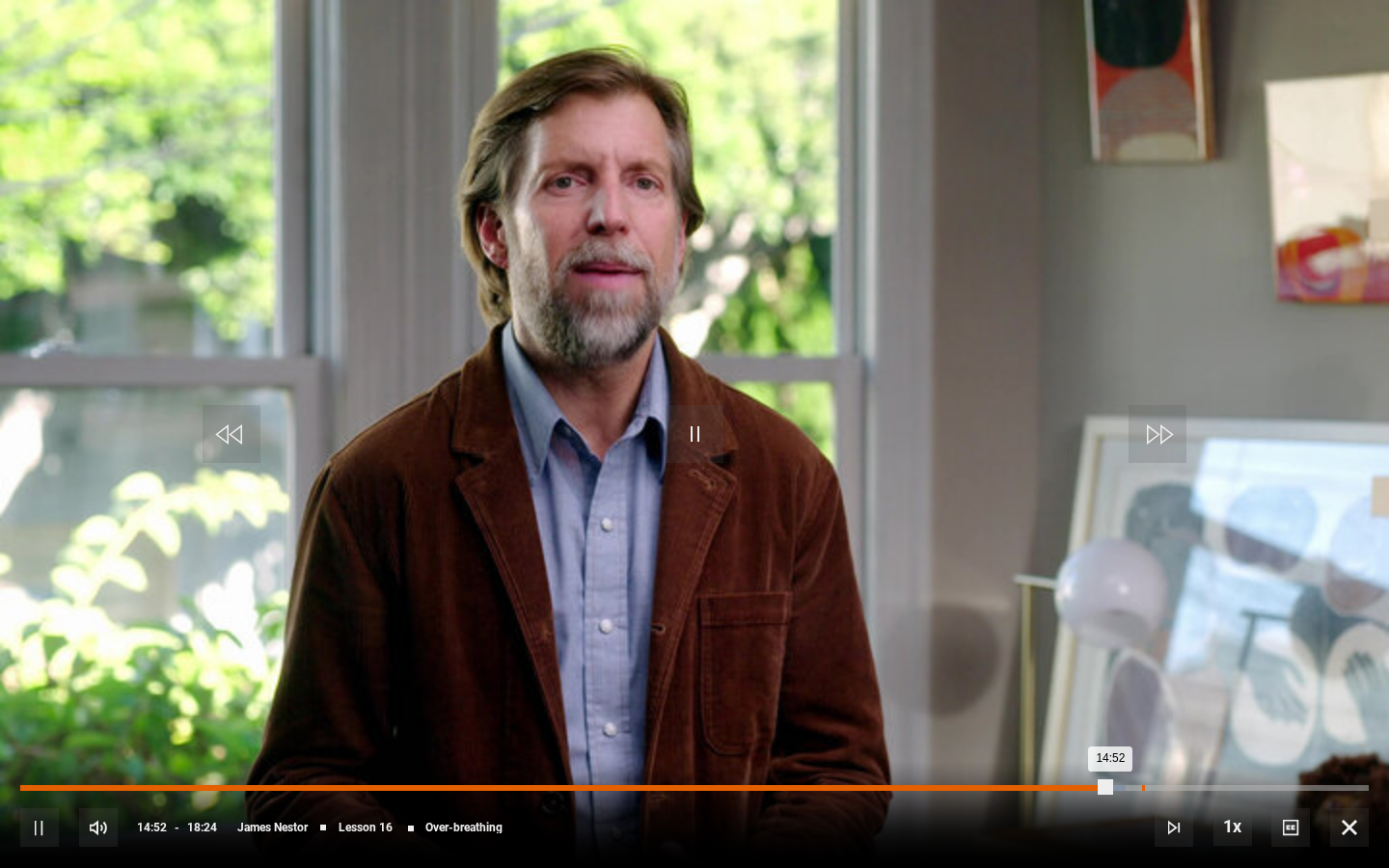 click on "15:18" at bounding box center [1143, 788] 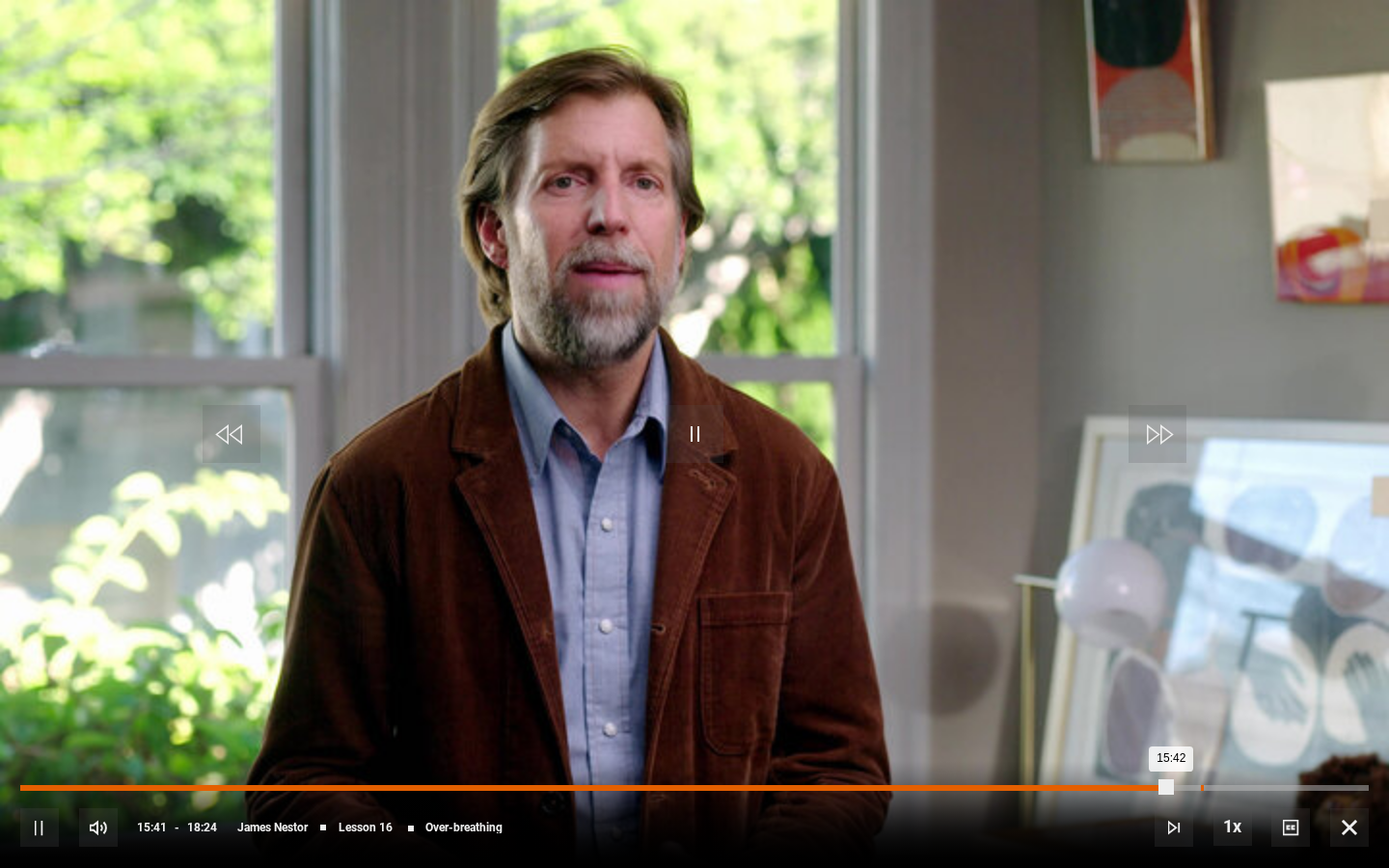click on "16:06" at bounding box center [1202, 788] 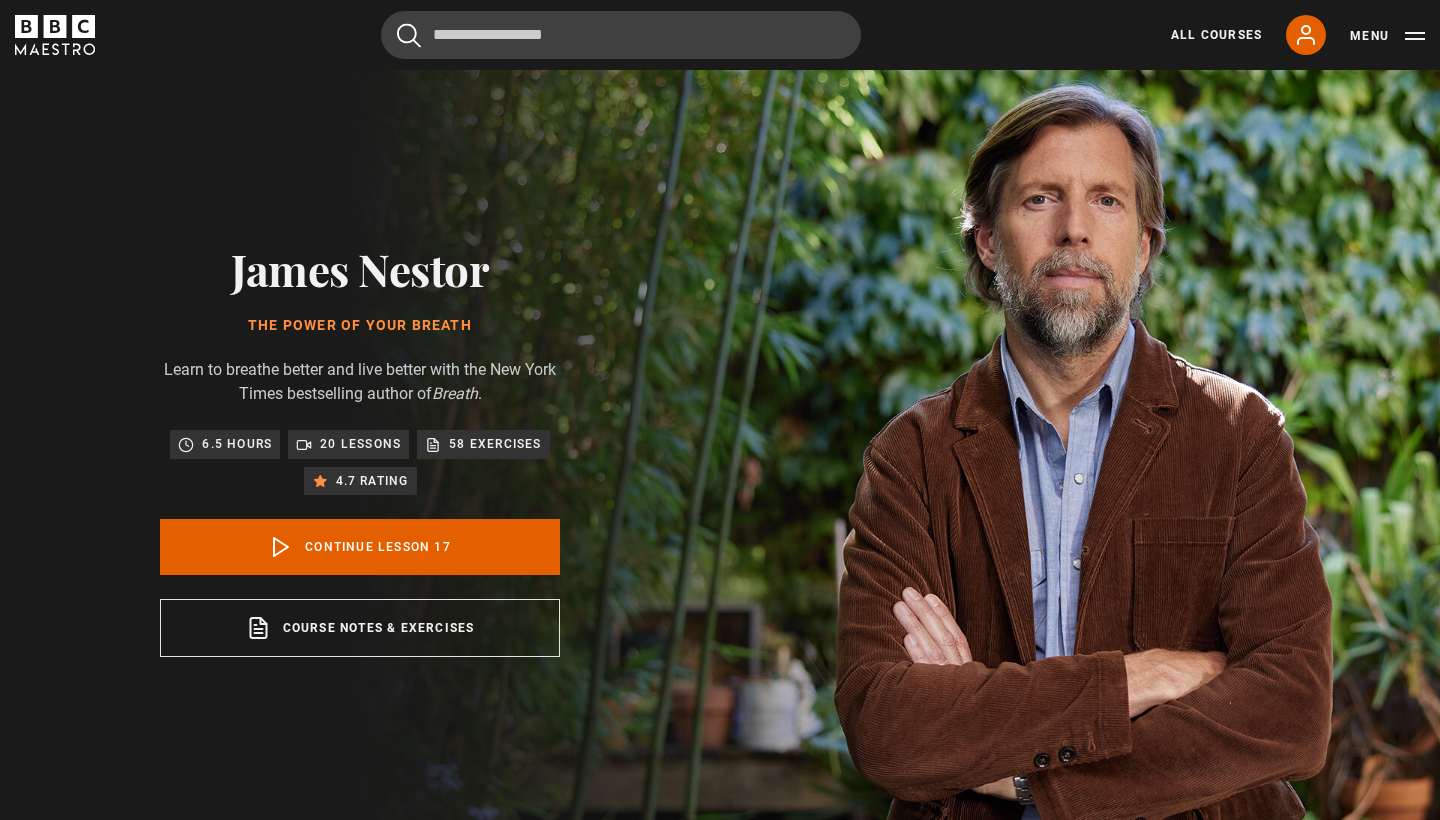 scroll, scrollTop: 830, scrollLeft: 0, axis: vertical 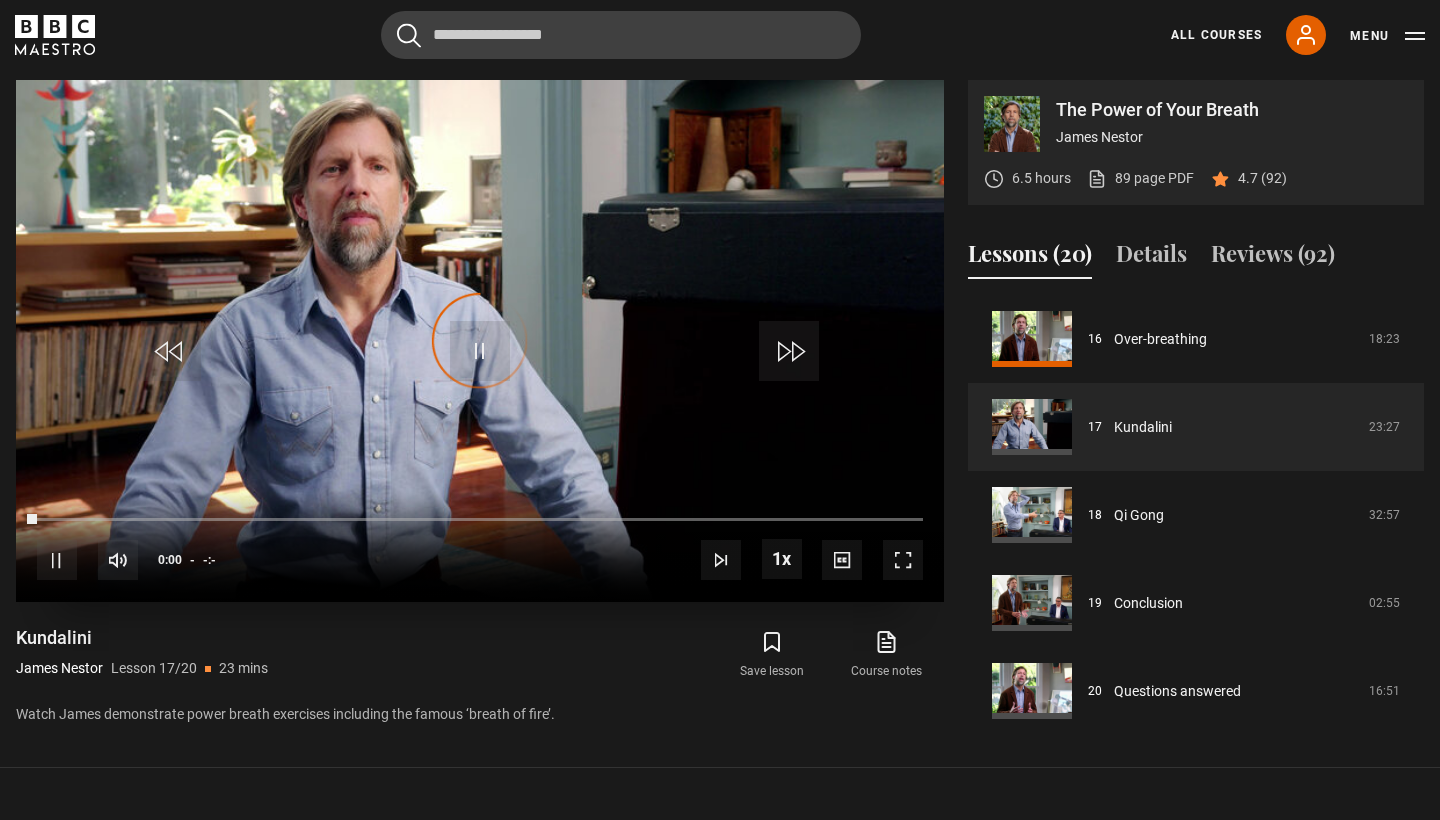 click at bounding box center [903, 560] 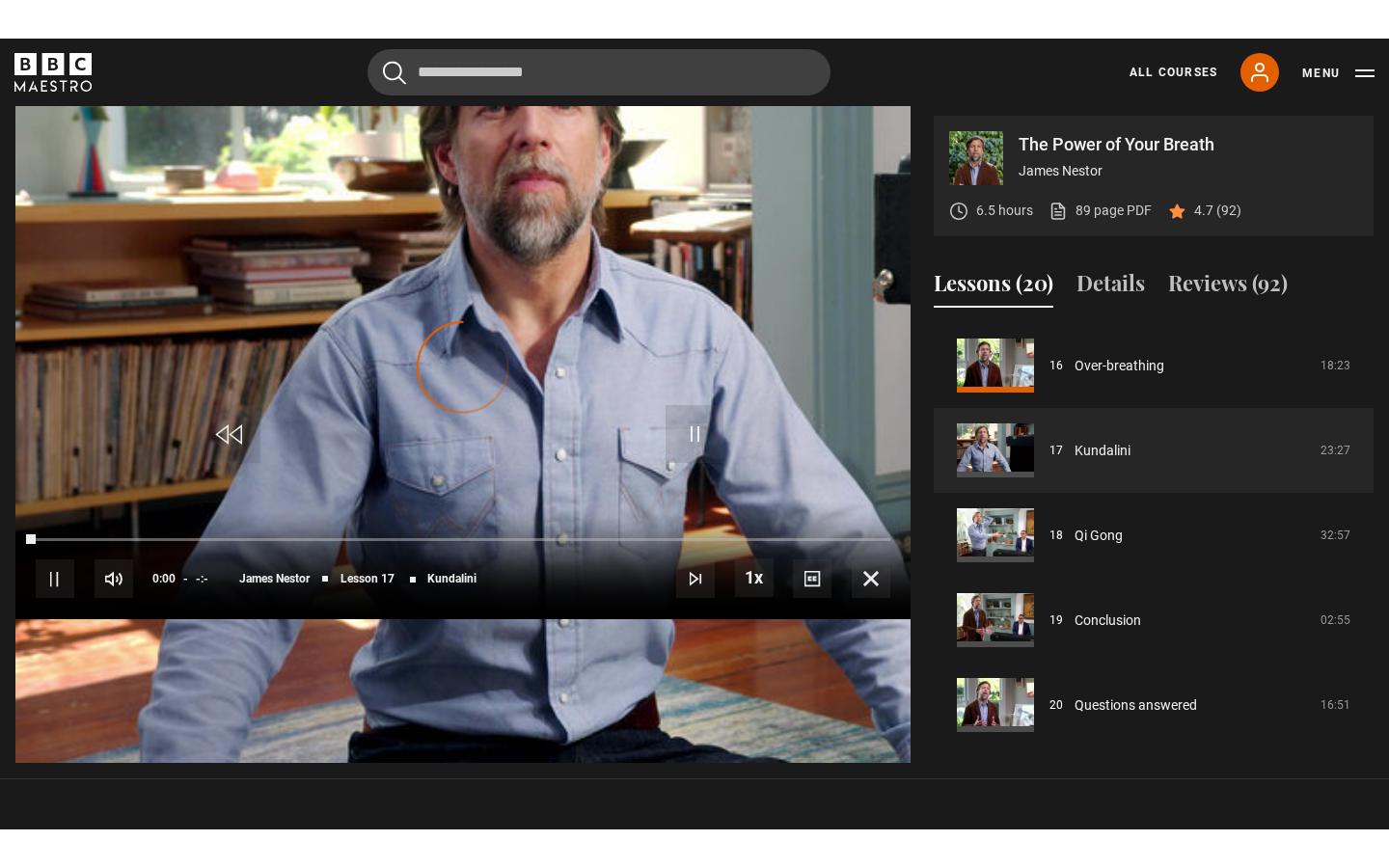scroll, scrollTop: 878, scrollLeft: 0, axis: vertical 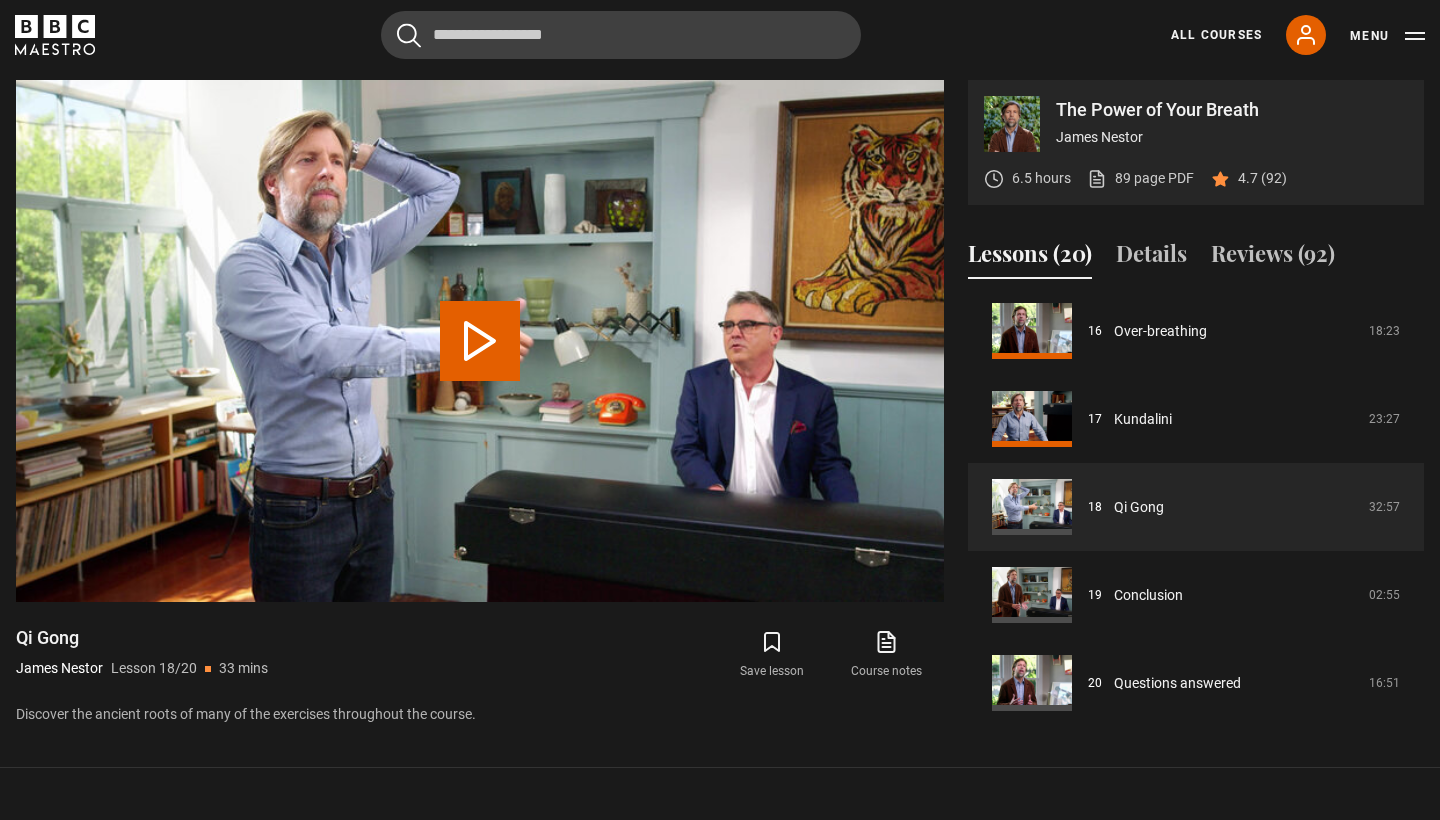 click on "Play Lesson Qi Gong" at bounding box center [480, 341] 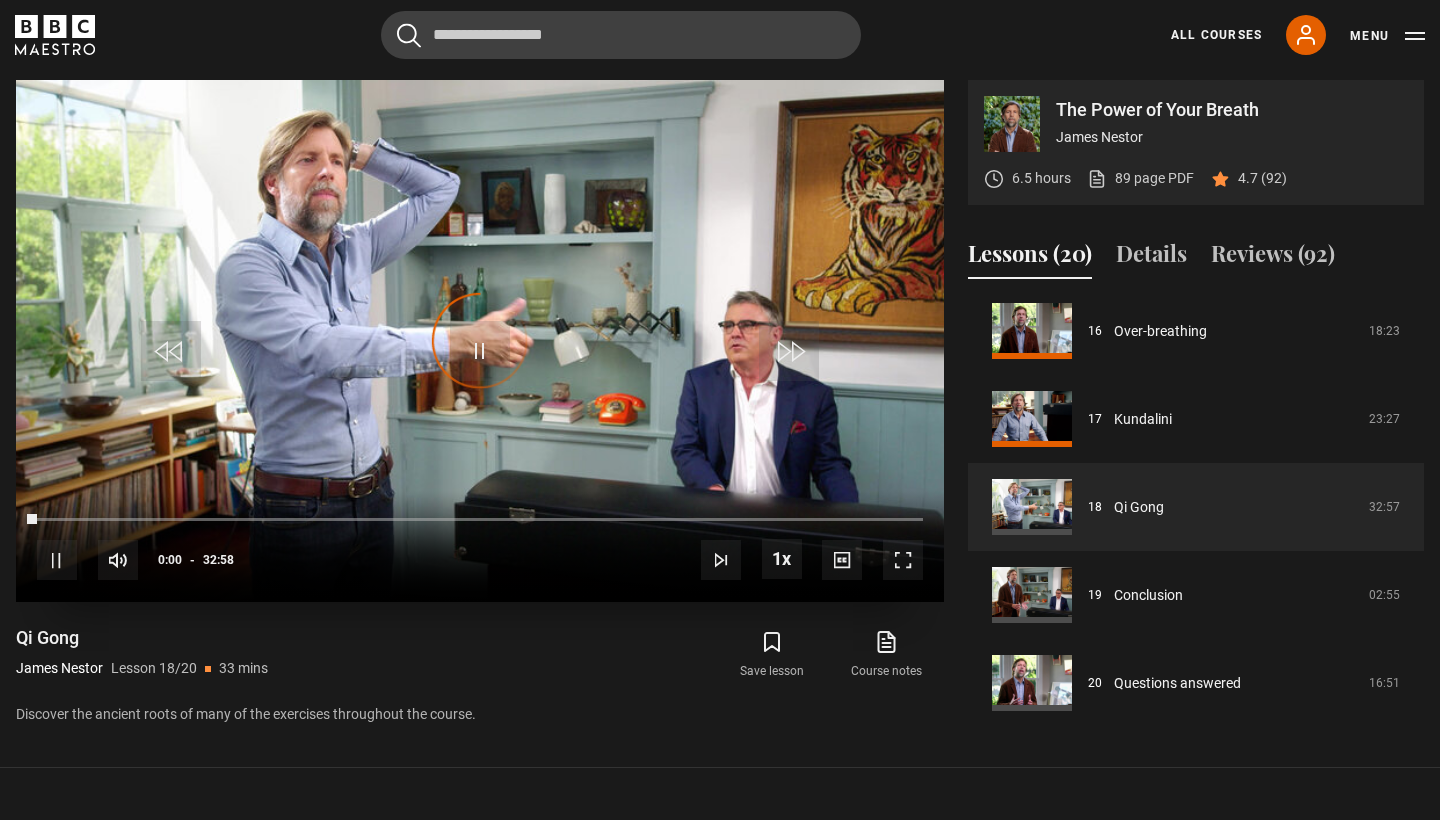 click at bounding box center [903, 560] 